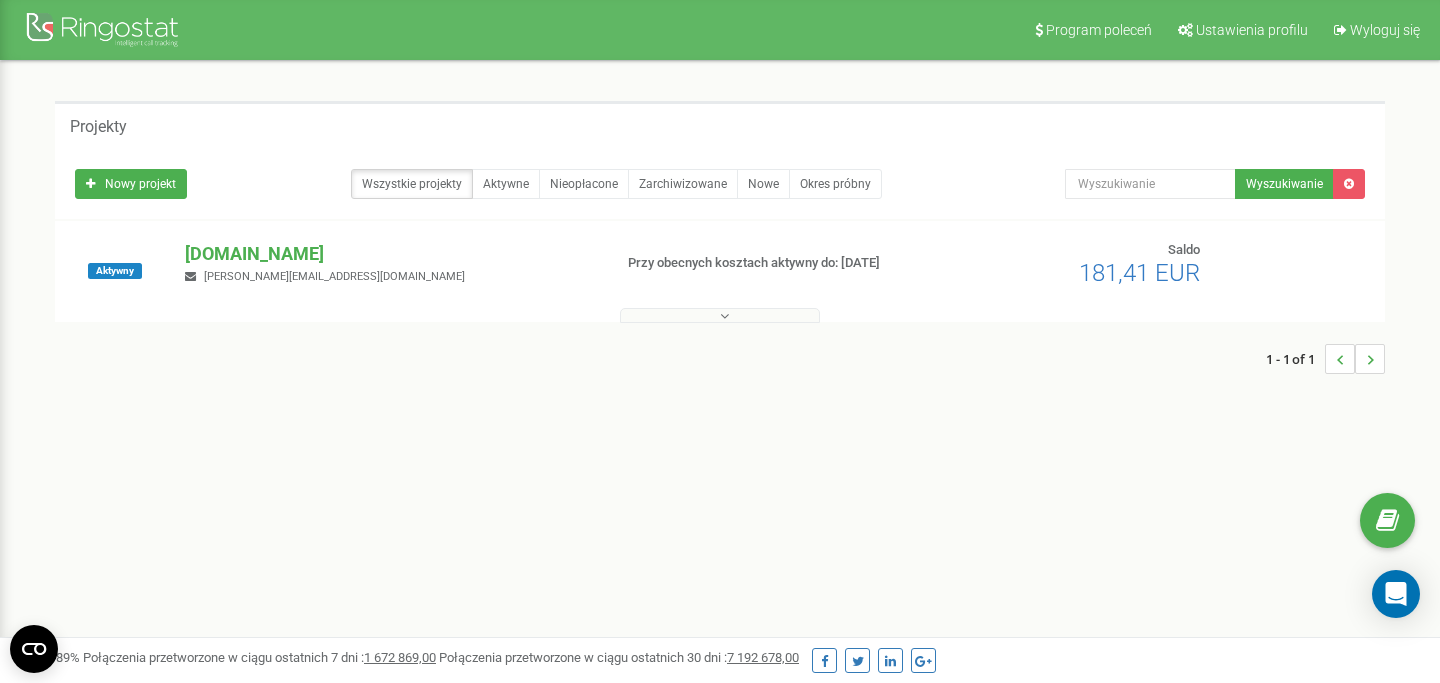 scroll, scrollTop: 0, scrollLeft: 0, axis: both 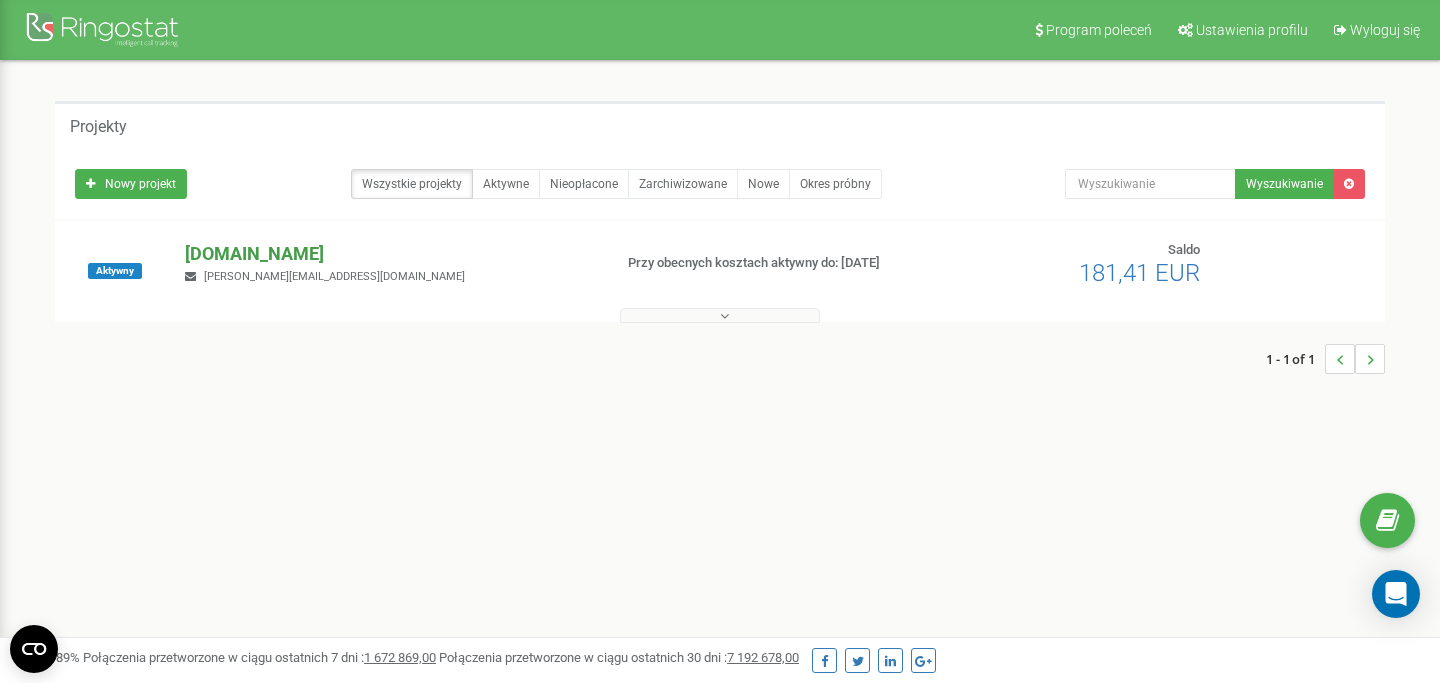 click on "[DOMAIN_NAME]" at bounding box center [390, 254] 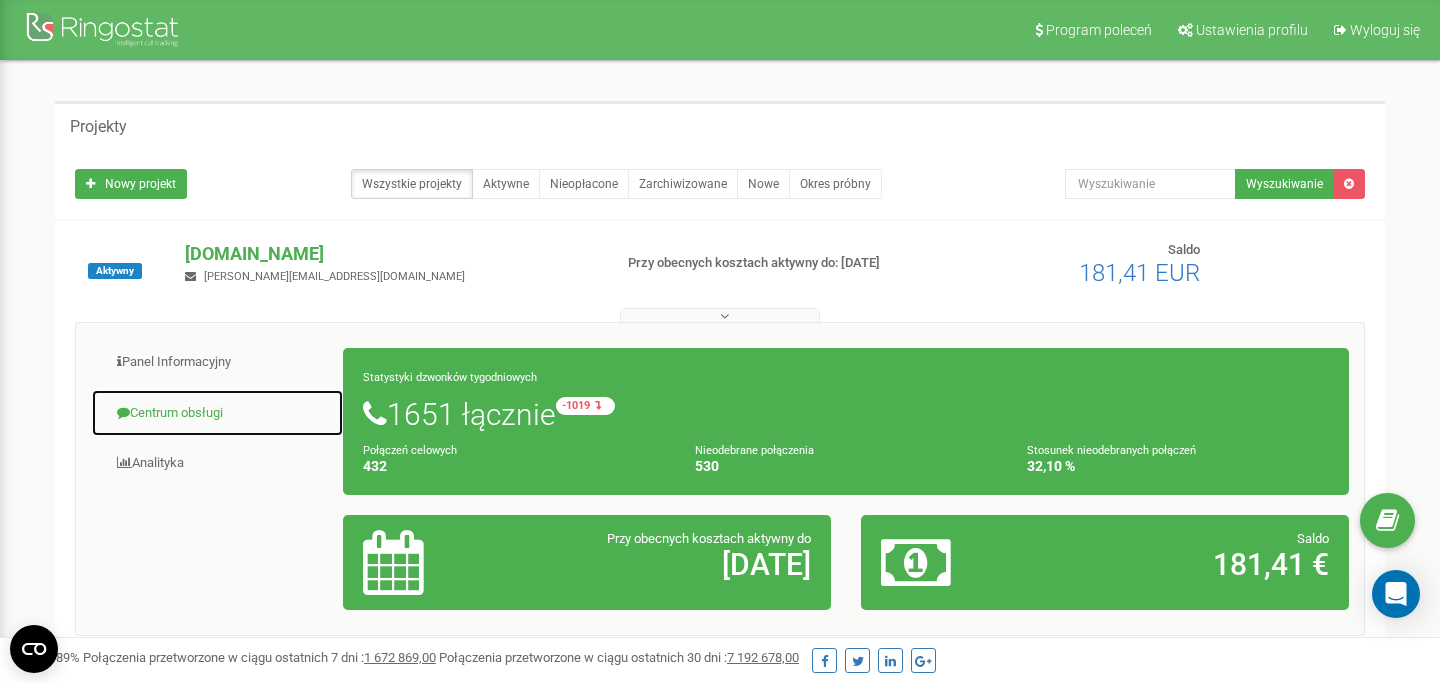 click on "Centrum obsługi" at bounding box center [217, 413] 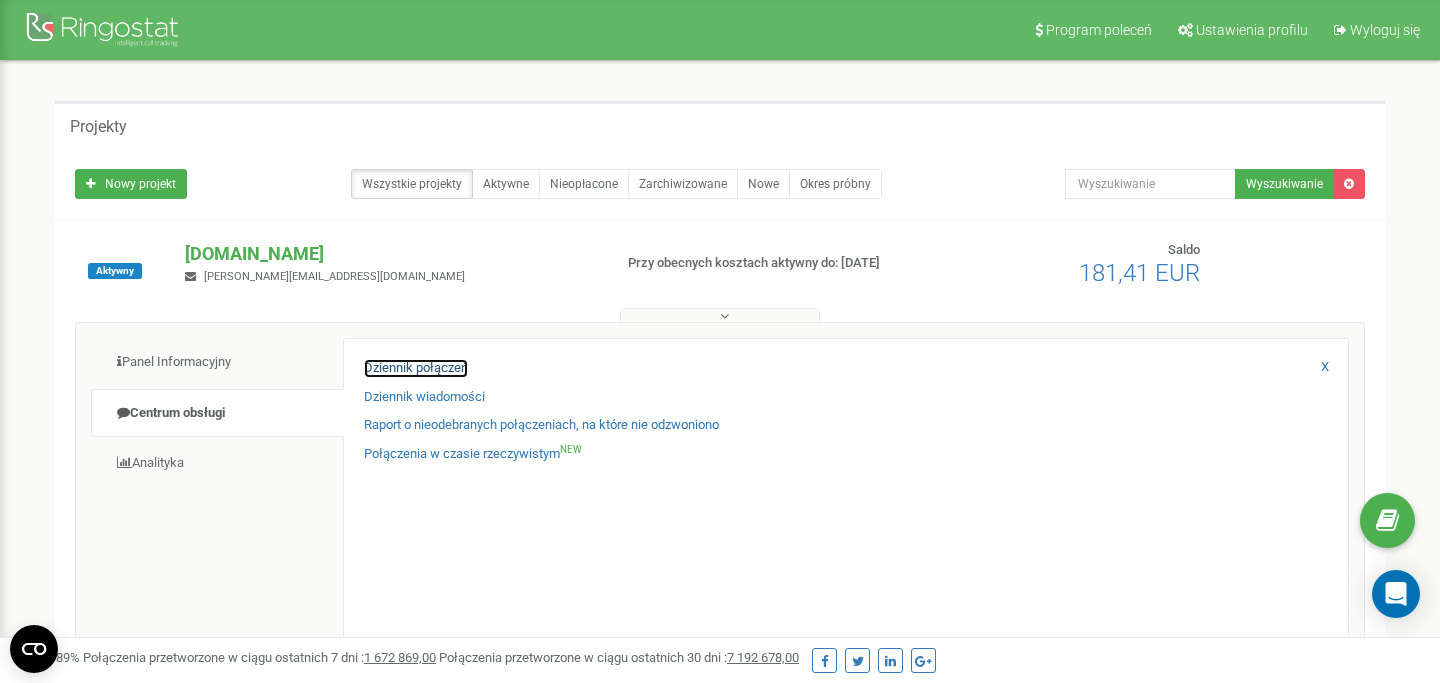 click on "Dziennik połączeń" at bounding box center (416, 368) 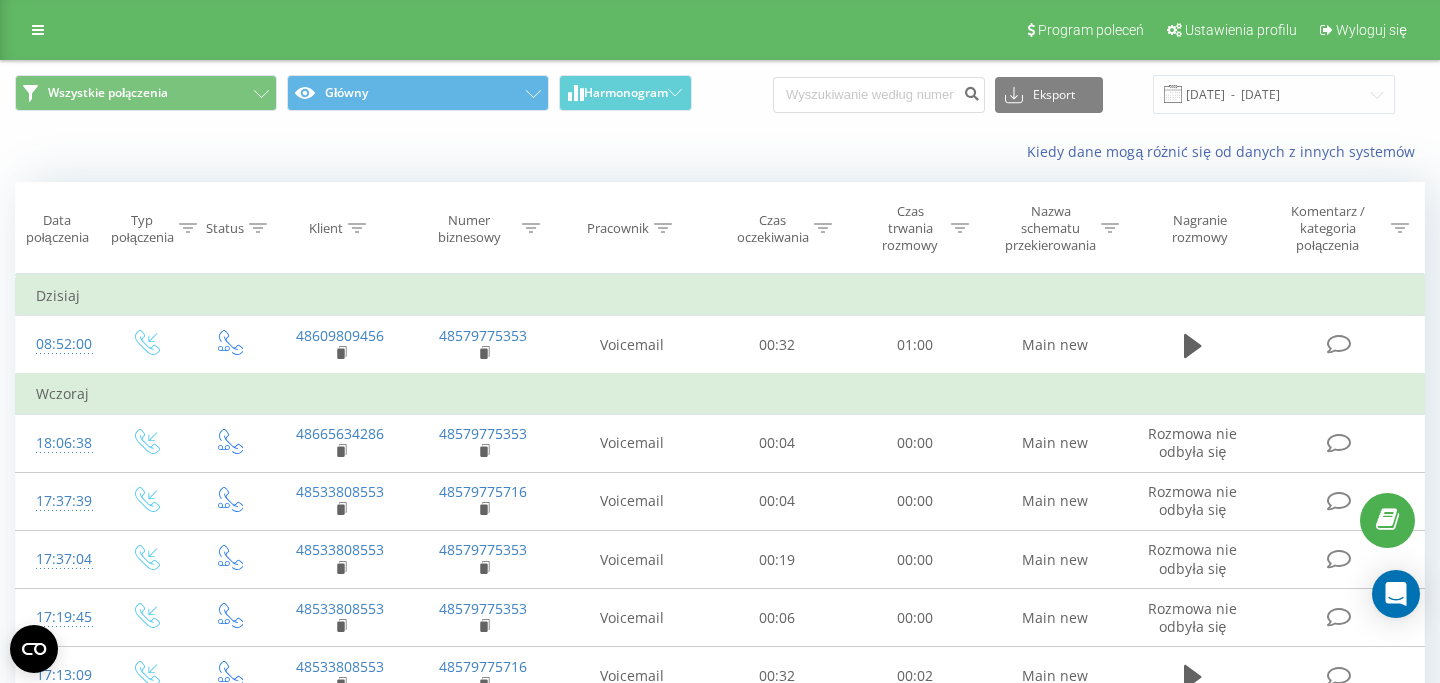 scroll, scrollTop: 0, scrollLeft: 0, axis: both 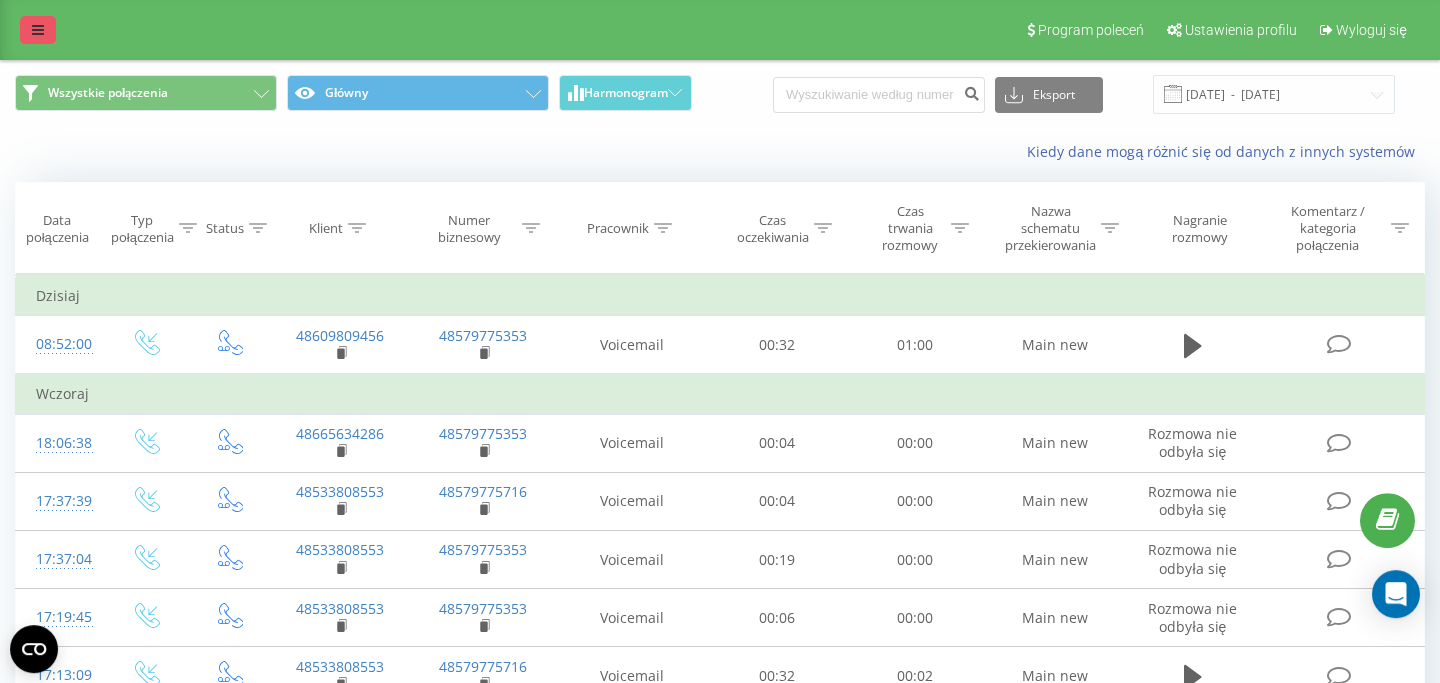 click at bounding box center (38, 30) 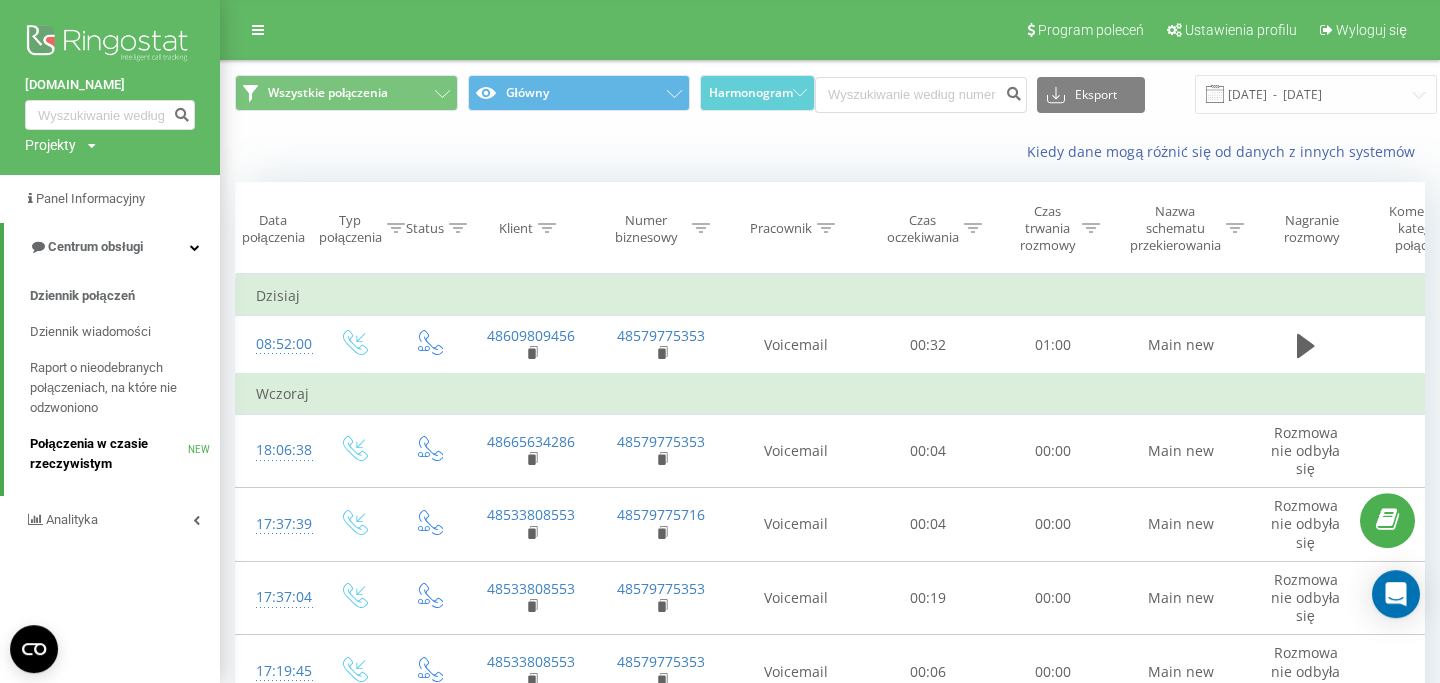 click on "Połączenia w czasie rzeczywistym" at bounding box center (109, 454) 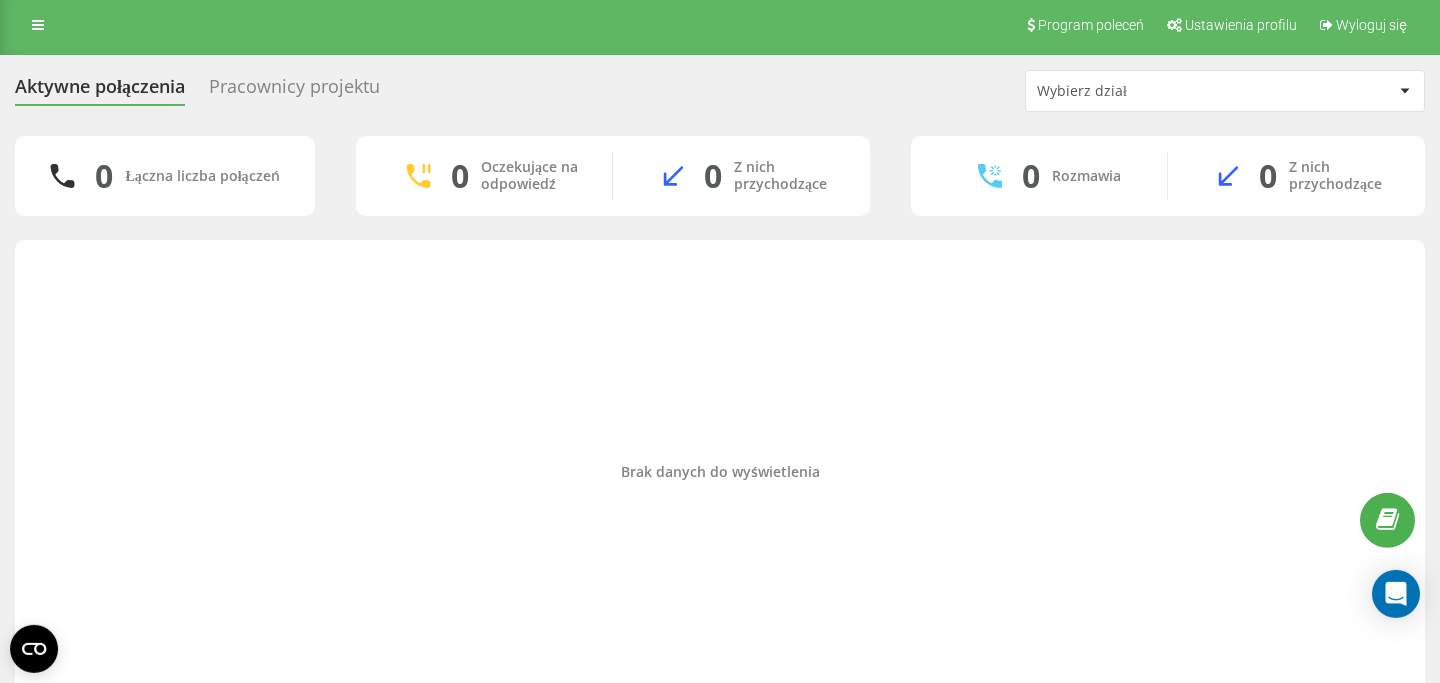scroll, scrollTop: 0, scrollLeft: 0, axis: both 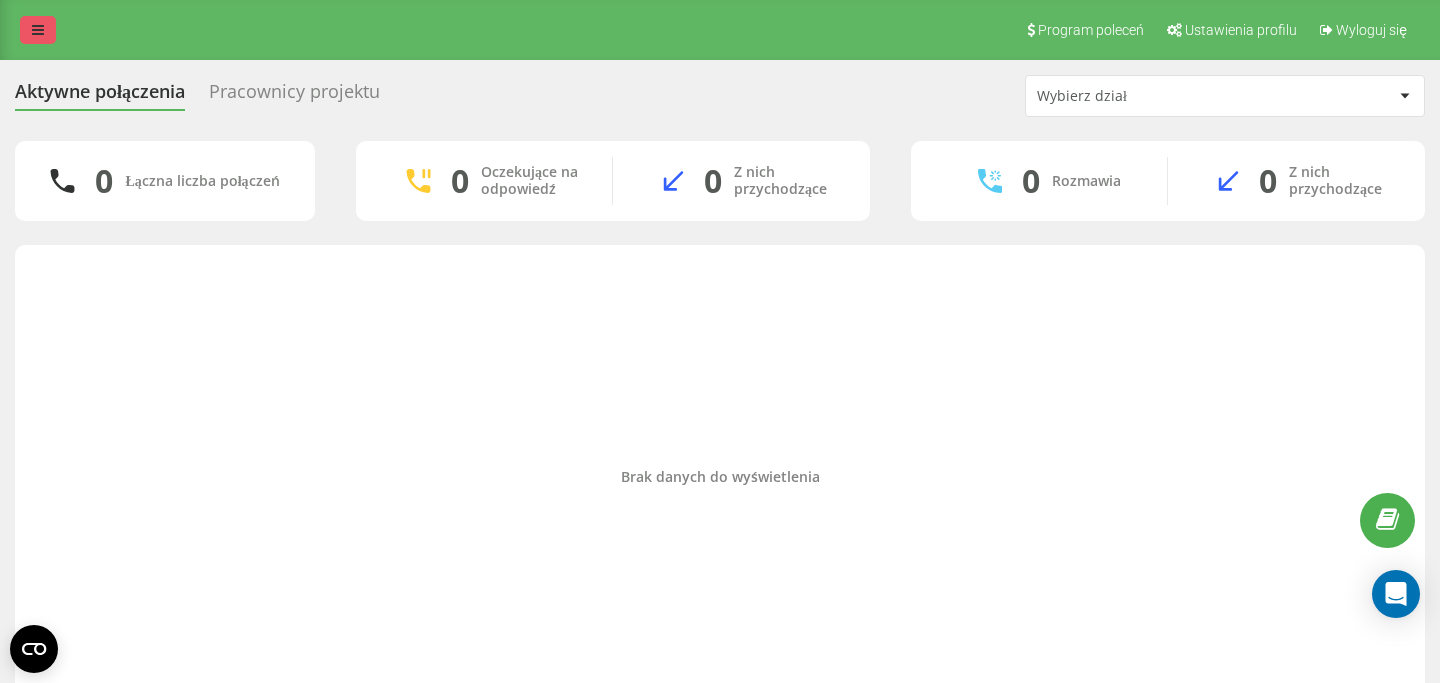 click at bounding box center (38, 30) 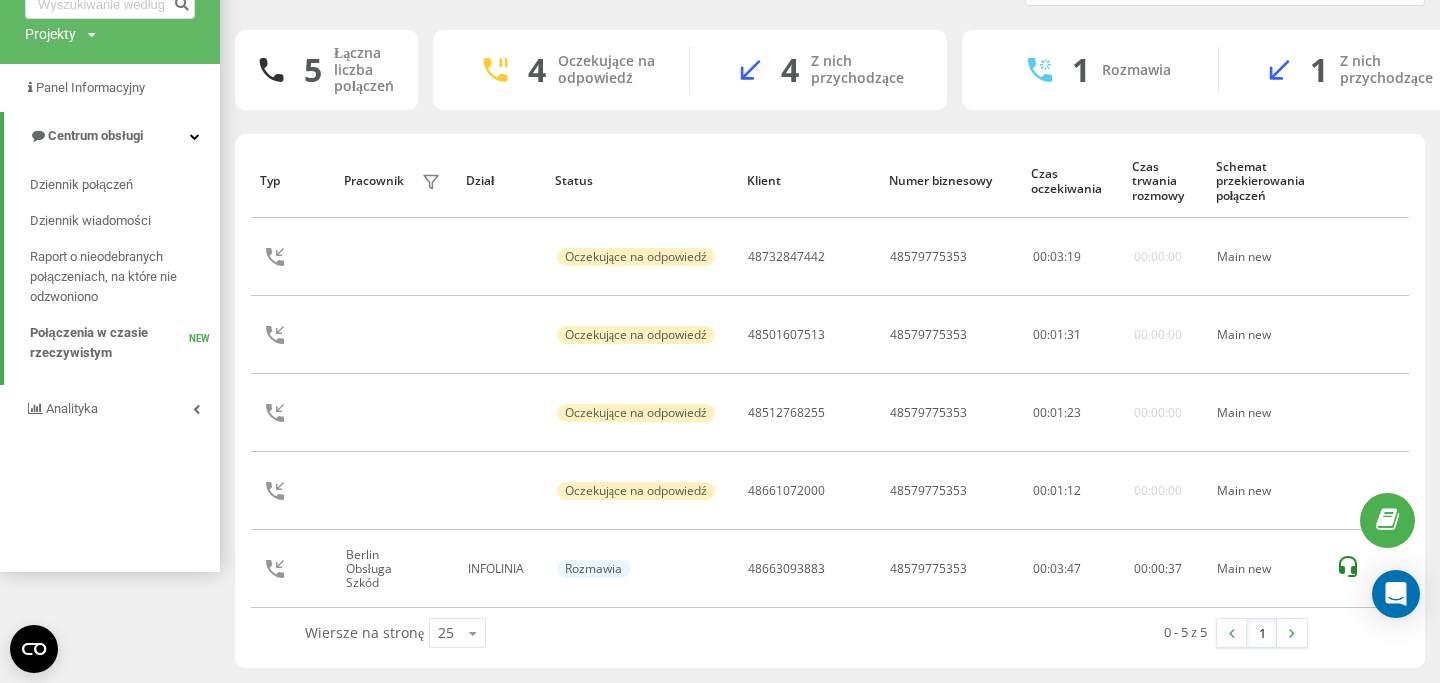 scroll, scrollTop: 111, scrollLeft: 0, axis: vertical 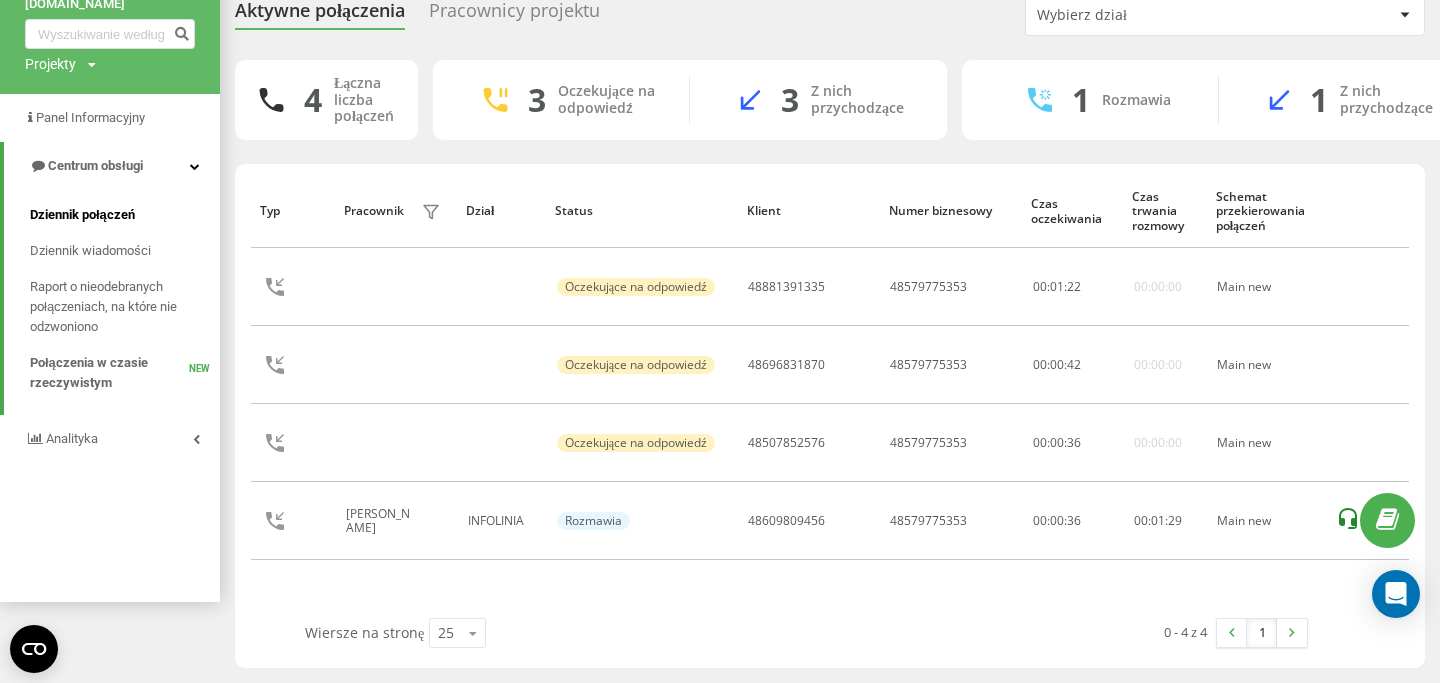 click on "Dziennik połączeń" at bounding box center (82, 215) 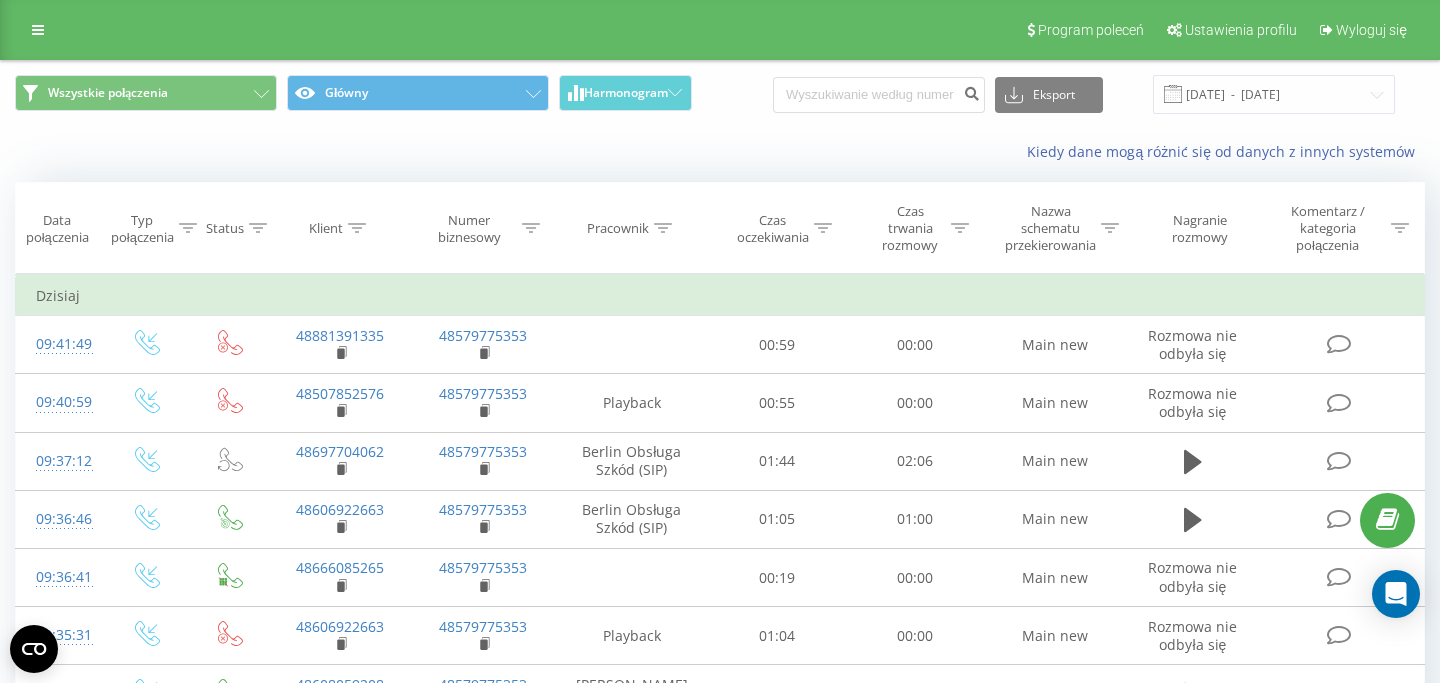 type on "600761716" 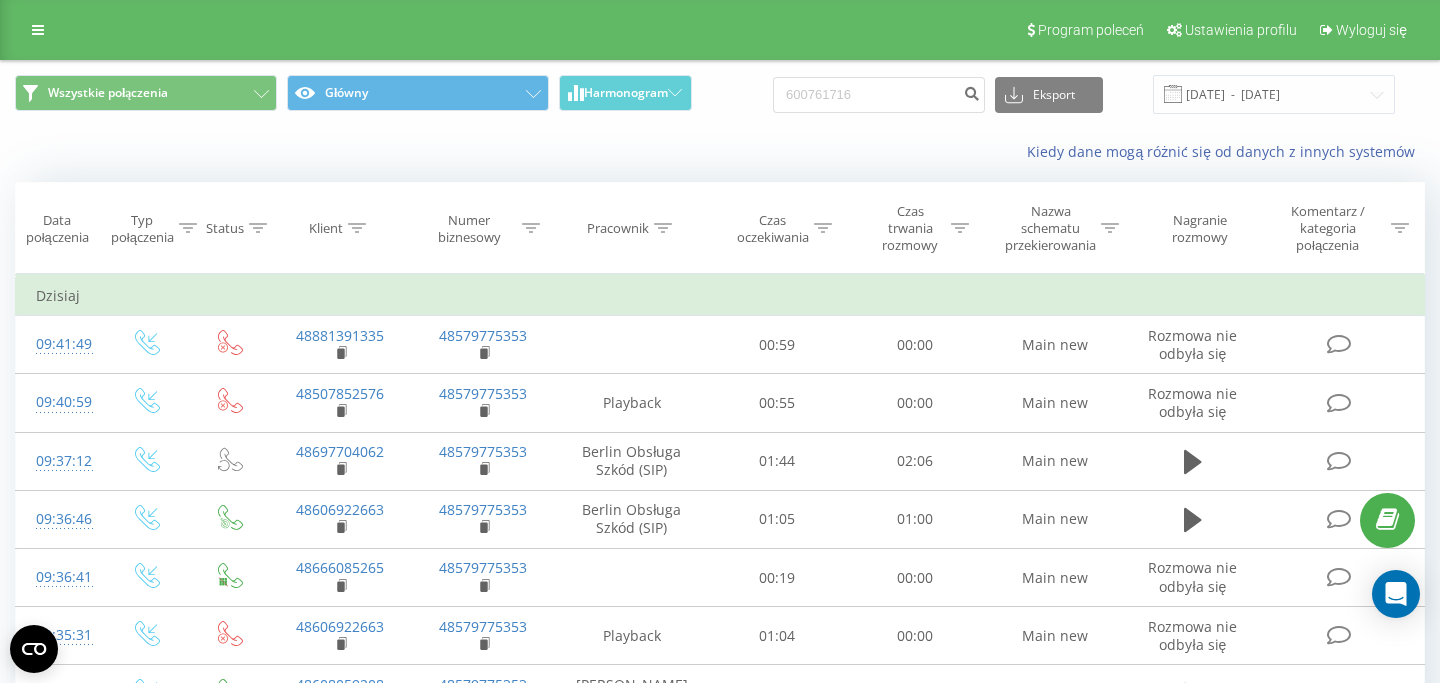 scroll, scrollTop: 0, scrollLeft: 0, axis: both 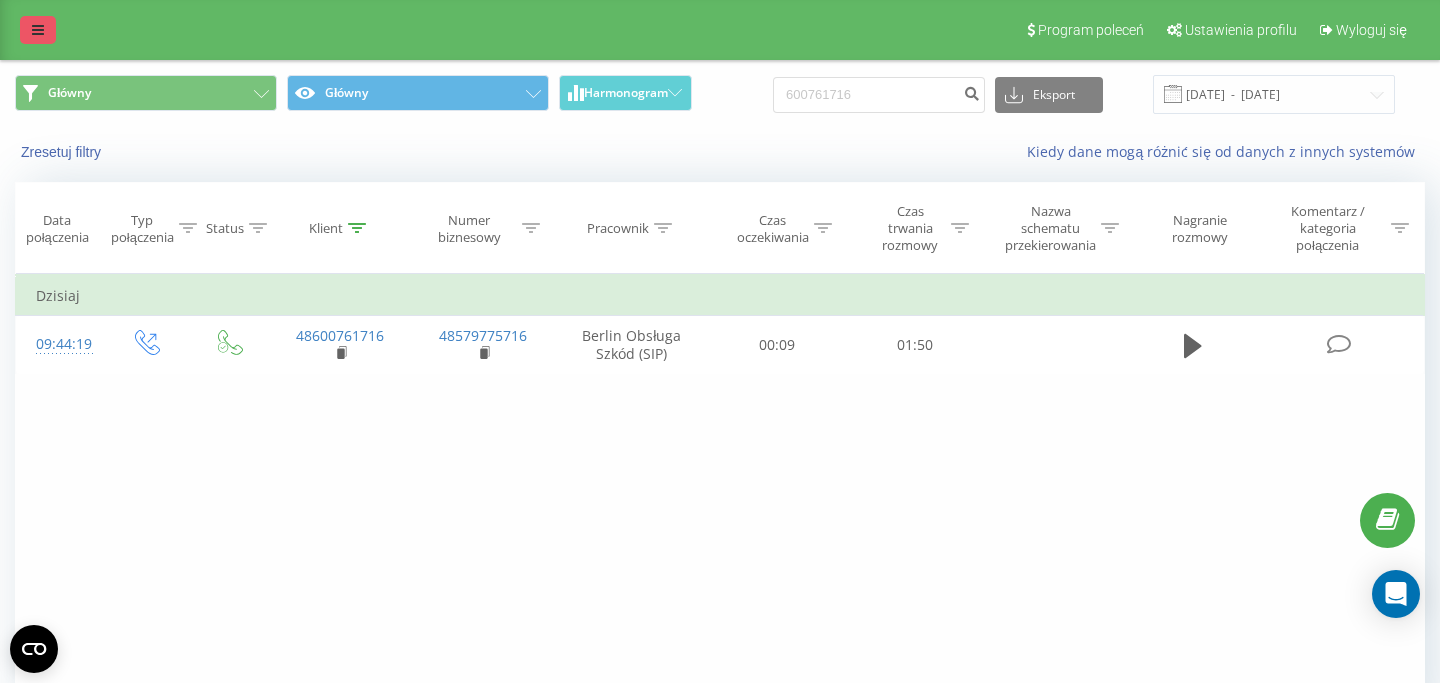 click at bounding box center (38, 30) 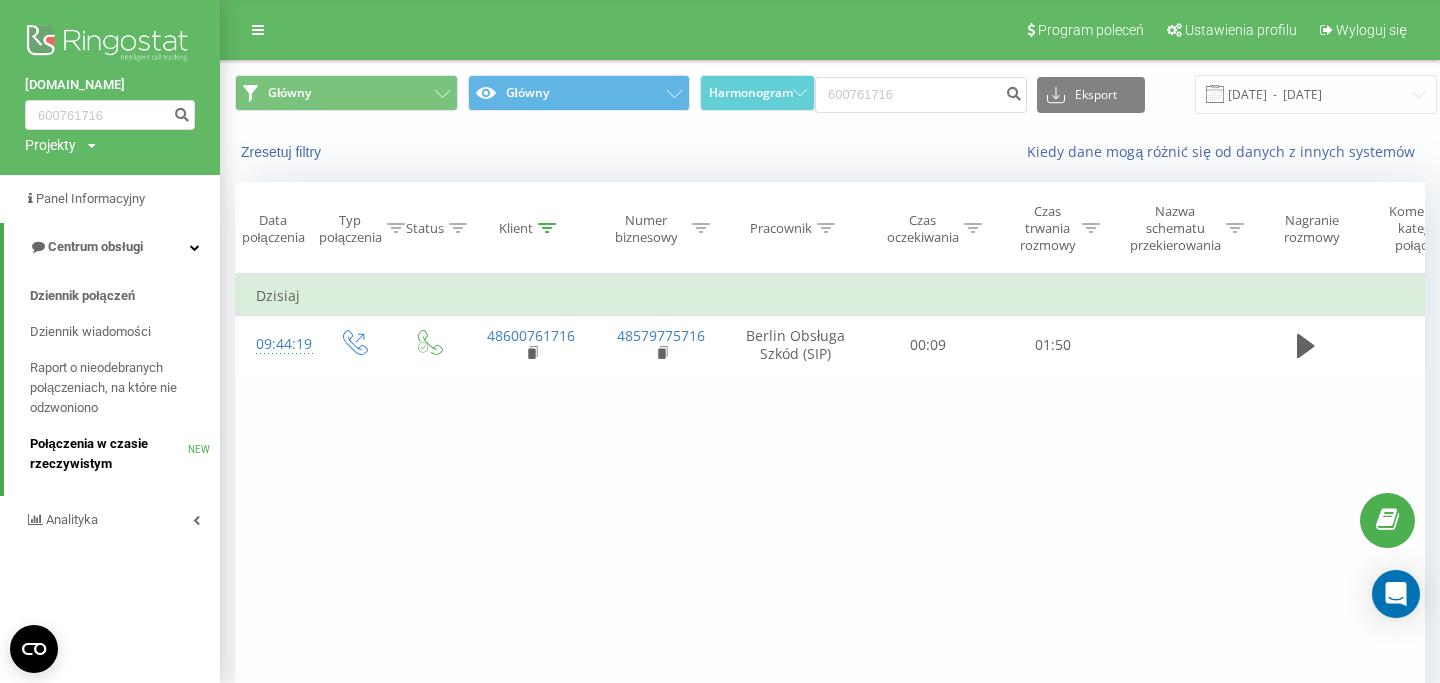 click on "Połączenia w czasie rzeczywistym NEW" at bounding box center [125, 454] 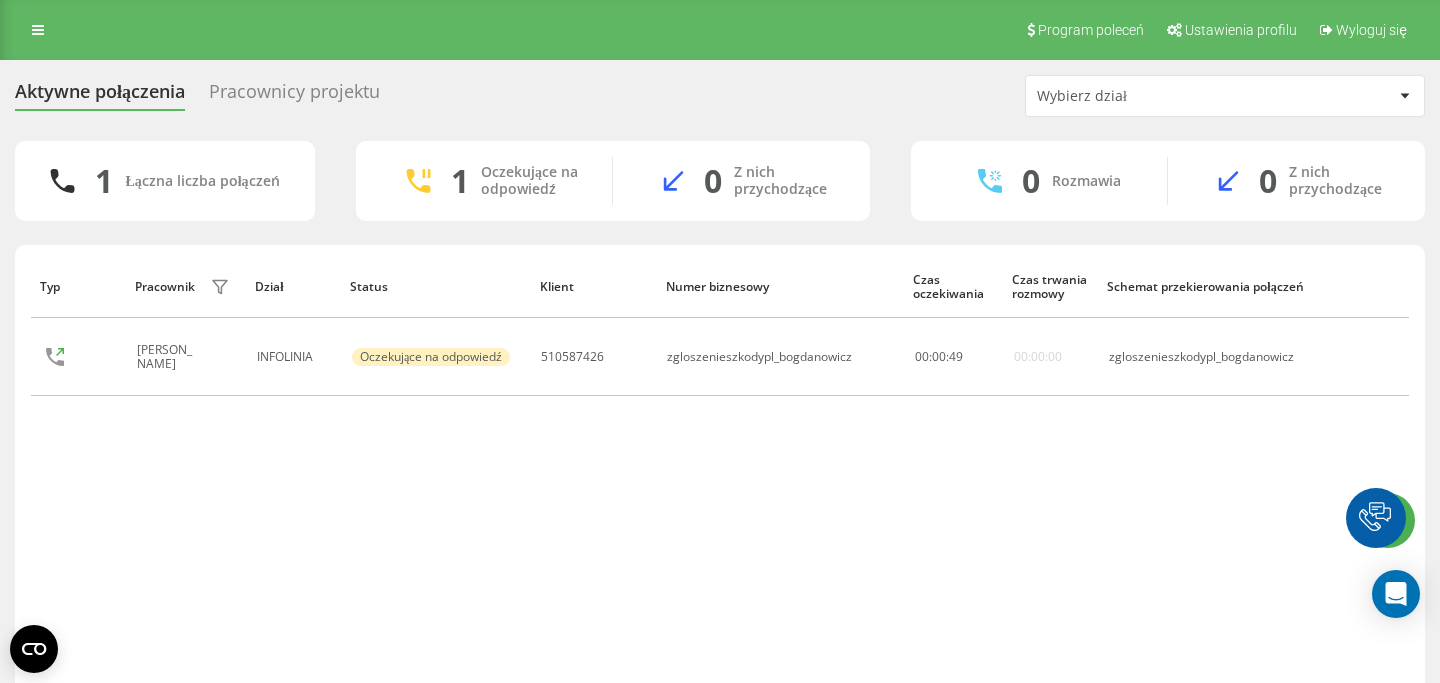 scroll, scrollTop: 0, scrollLeft: 0, axis: both 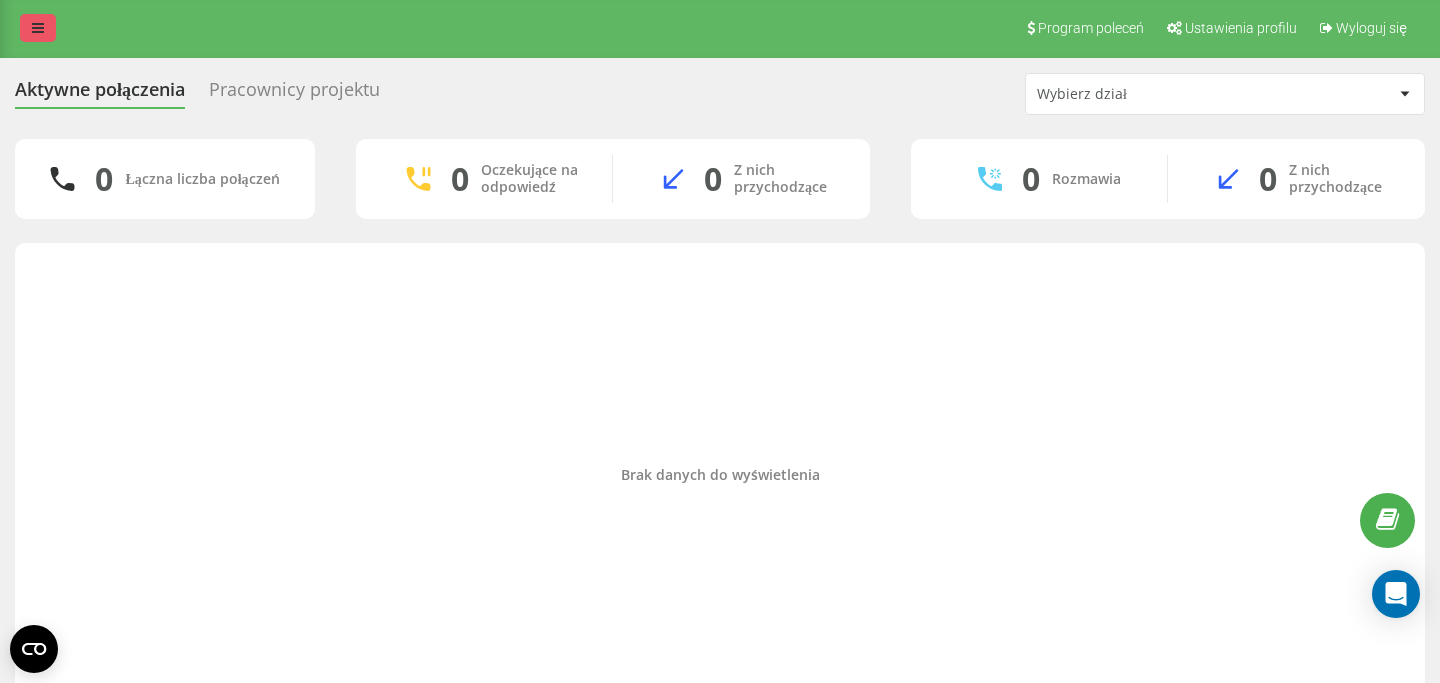 click at bounding box center (38, 28) 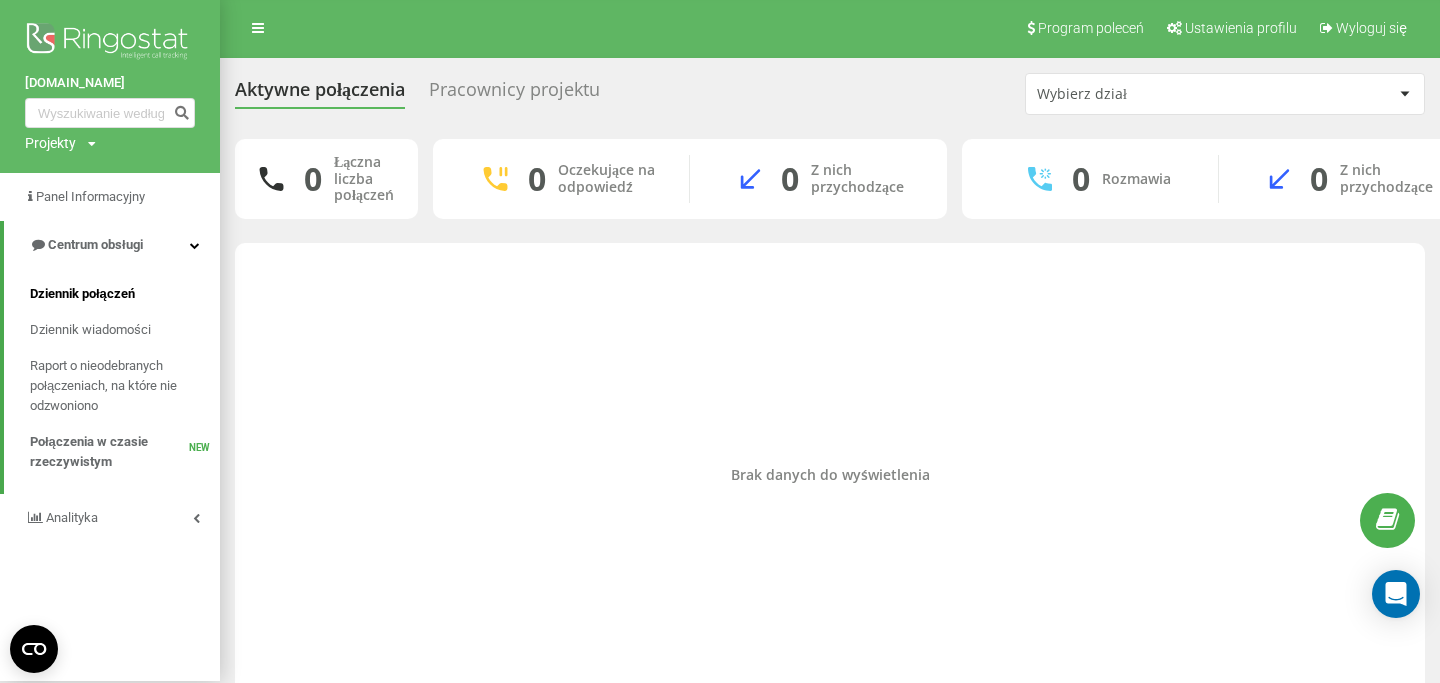 click on "Dziennik połączeń" at bounding box center [82, 294] 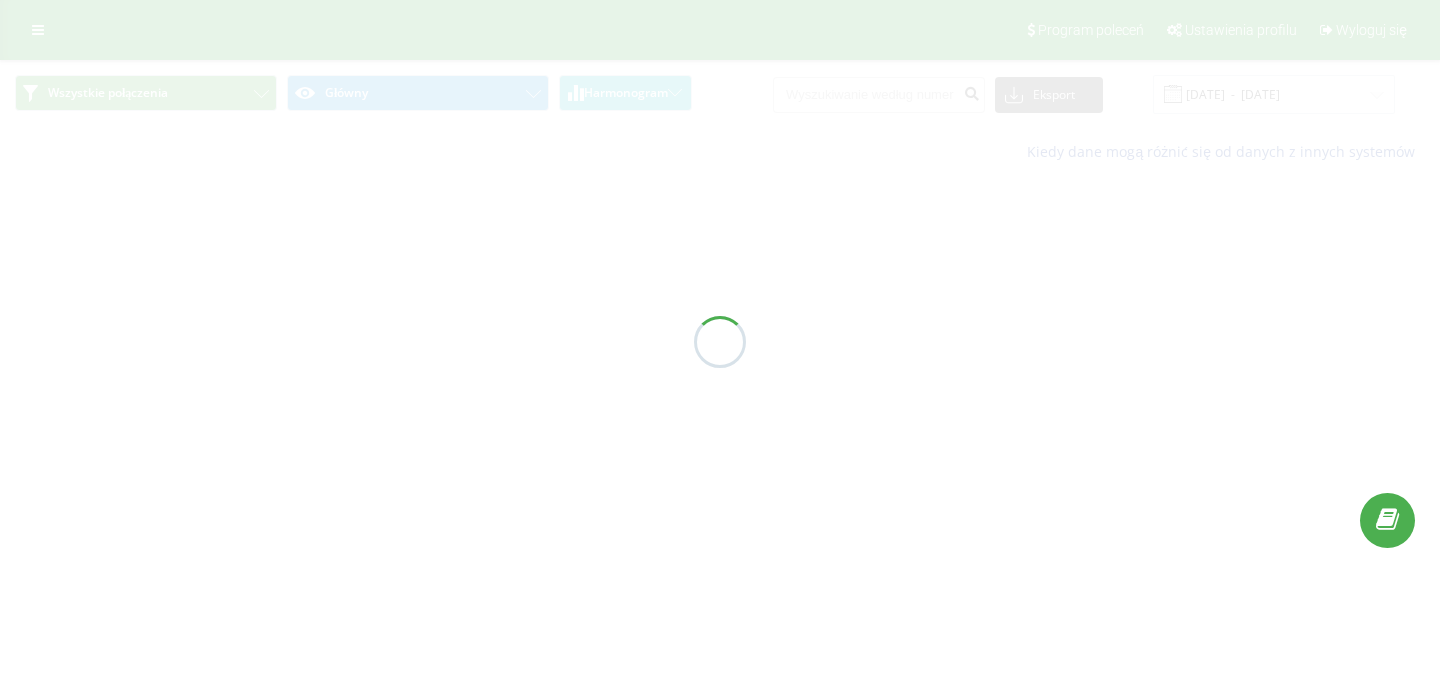 scroll, scrollTop: 0, scrollLeft: 0, axis: both 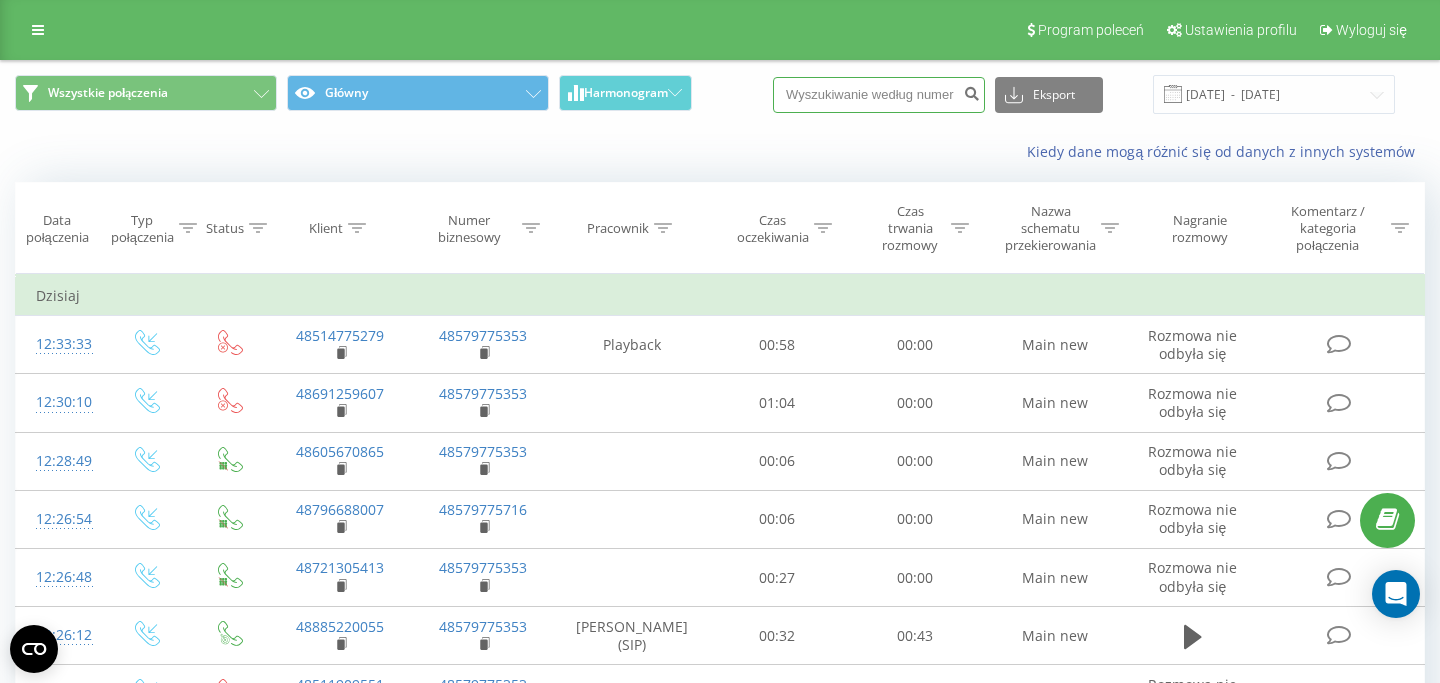 click at bounding box center [879, 95] 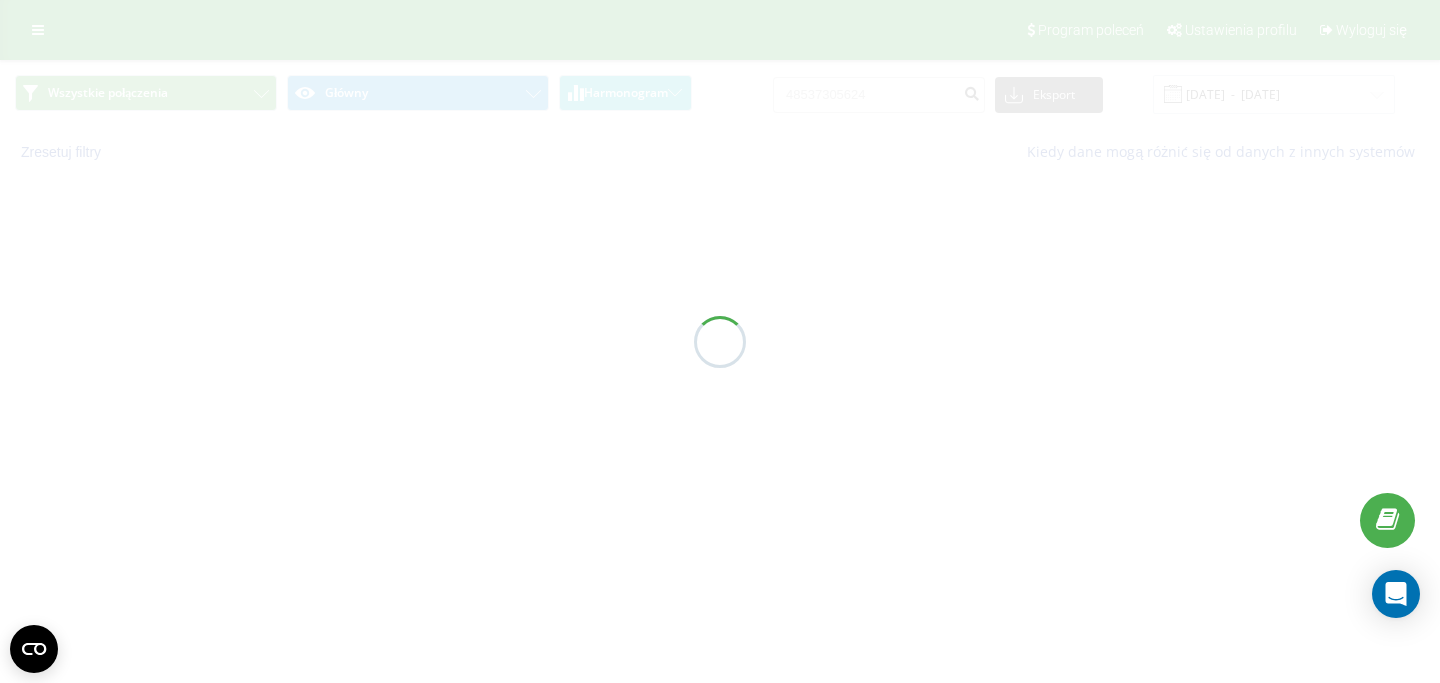 scroll, scrollTop: 0, scrollLeft: 0, axis: both 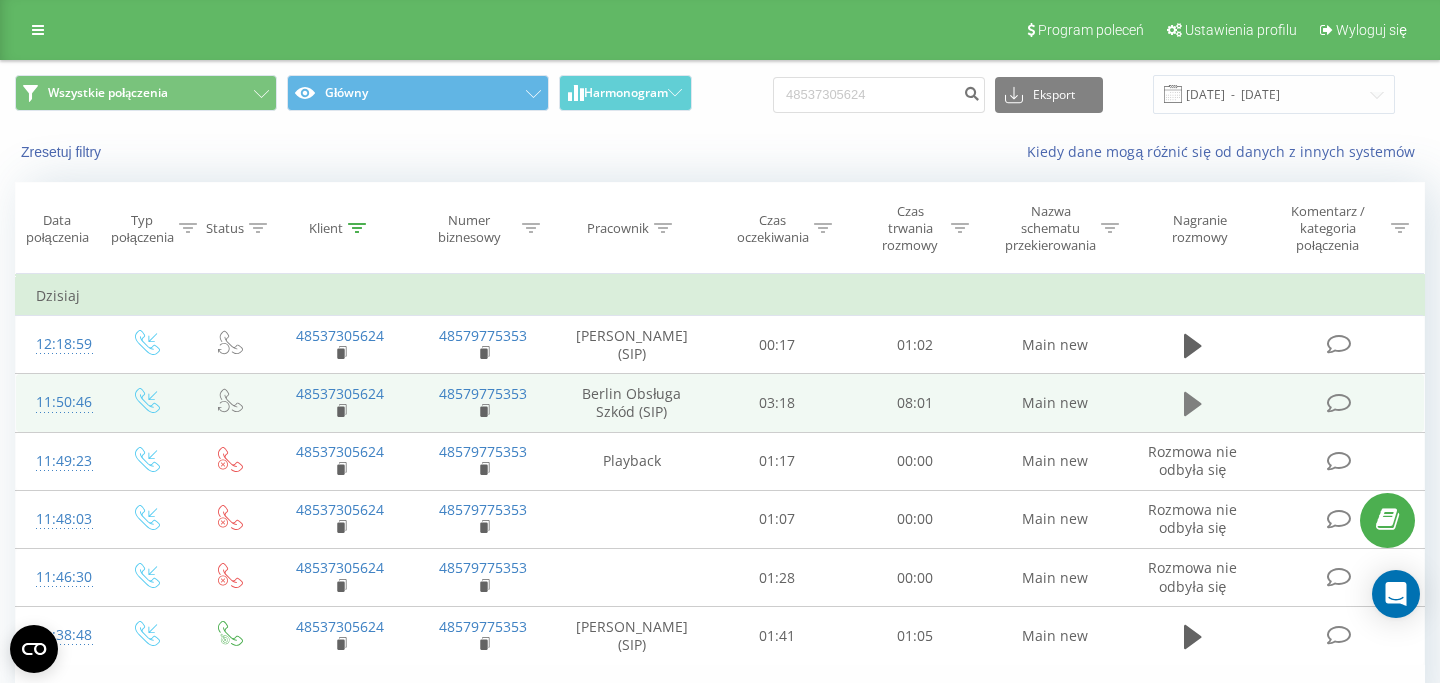 click 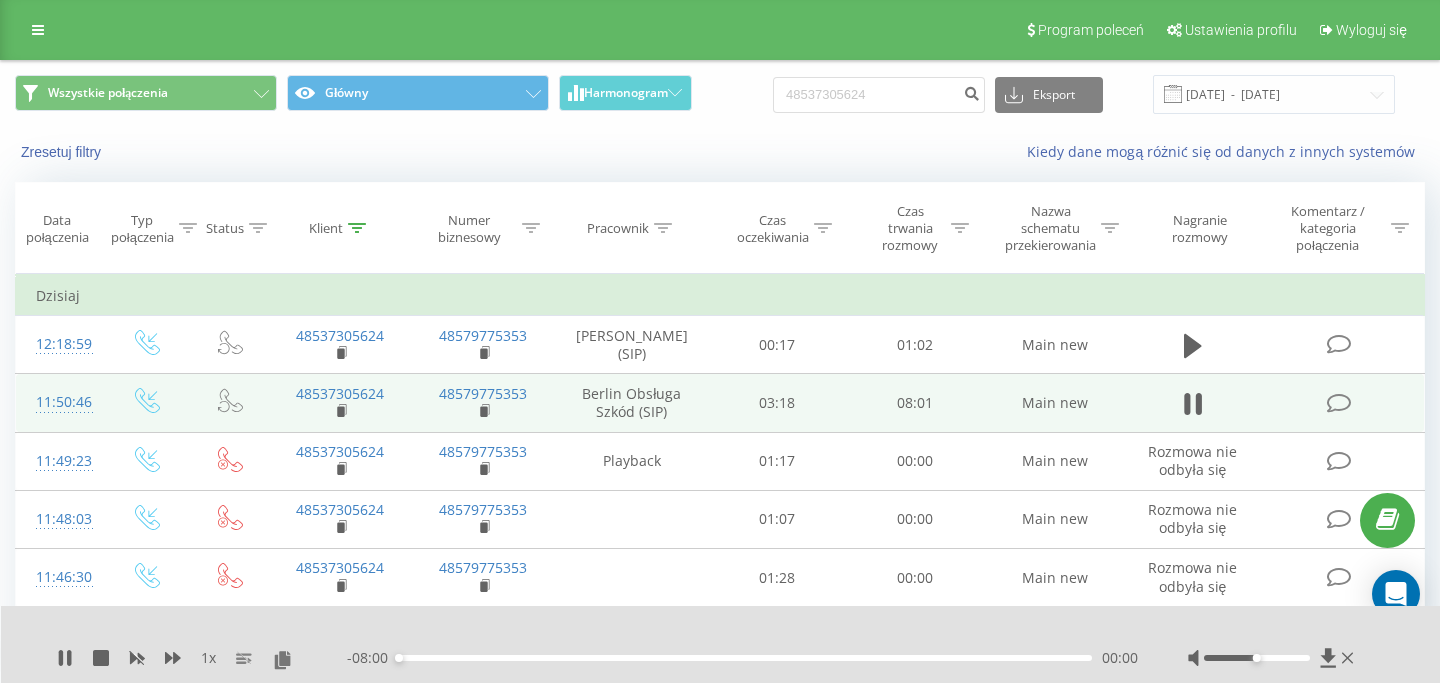 click on "- 08:00 00:00   00:00" at bounding box center [742, 658] 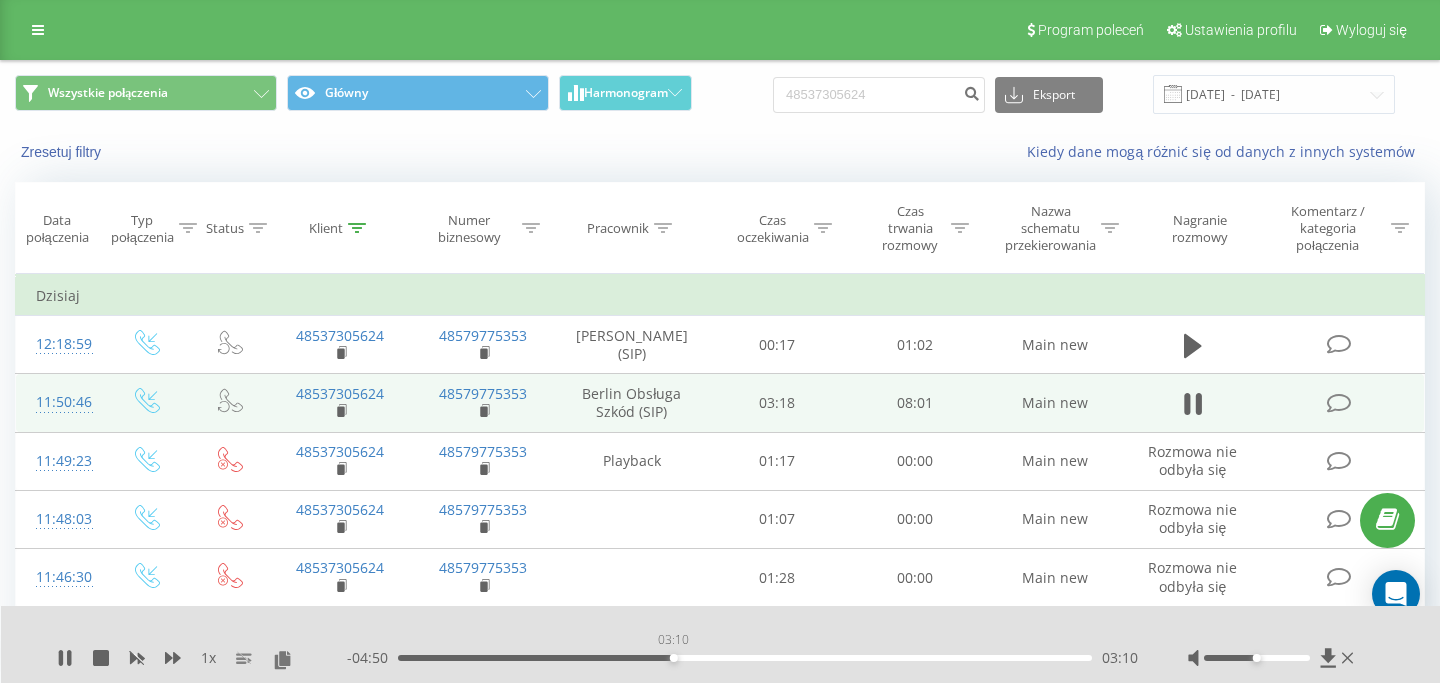 click on "03:10" at bounding box center [745, 658] 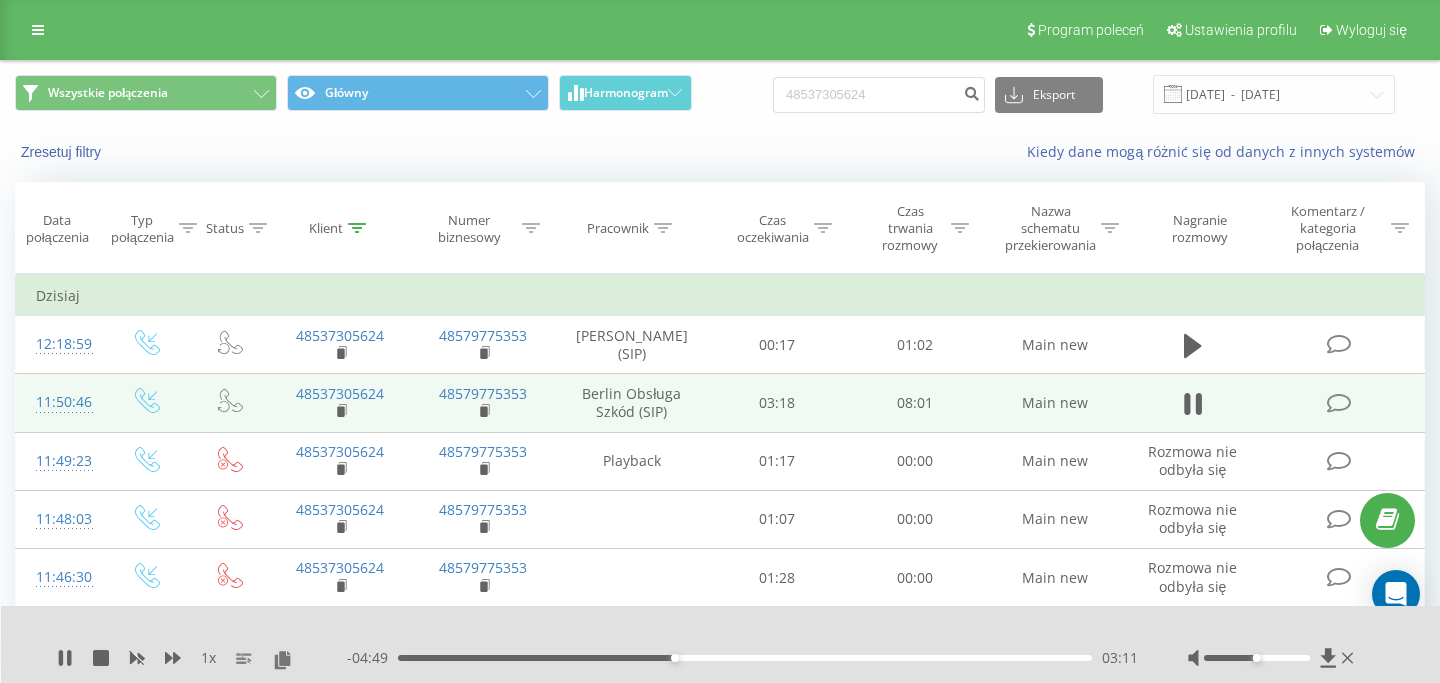 click on "03:11" at bounding box center (745, 658) 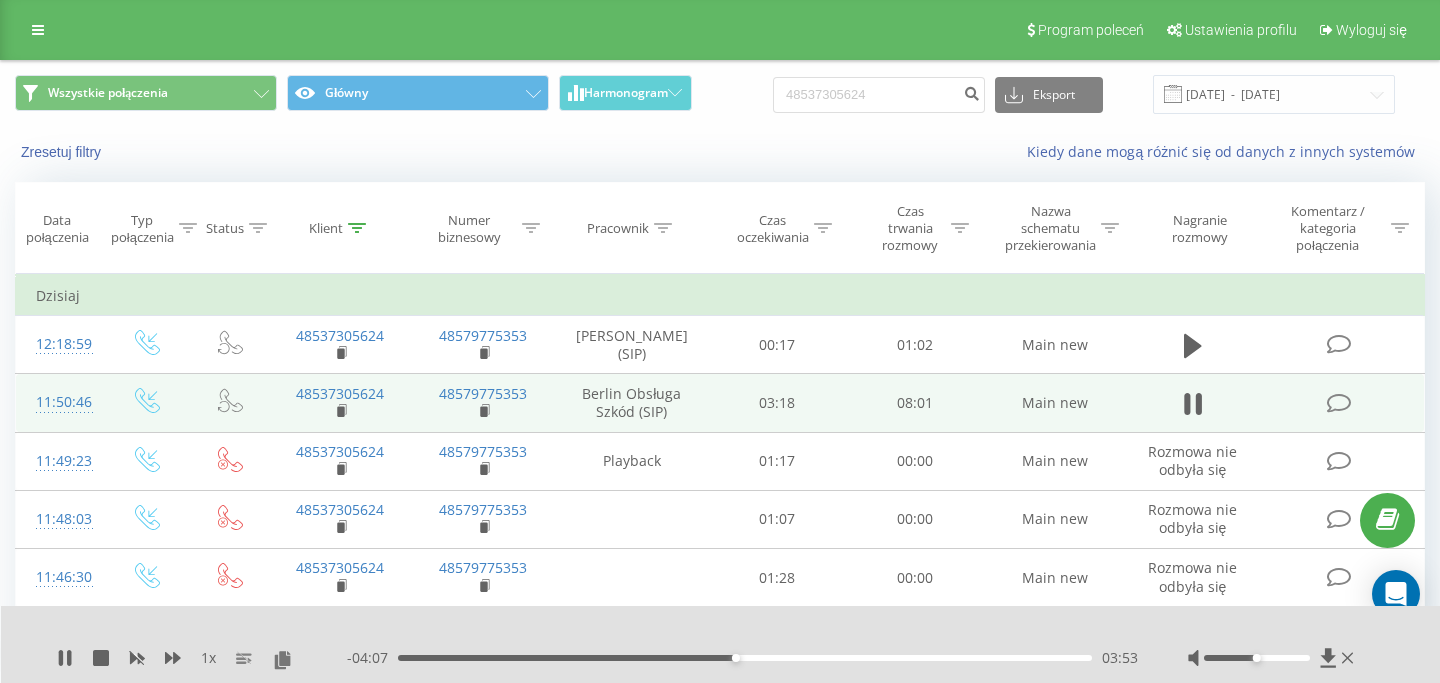 click on "03:53" at bounding box center [745, 658] 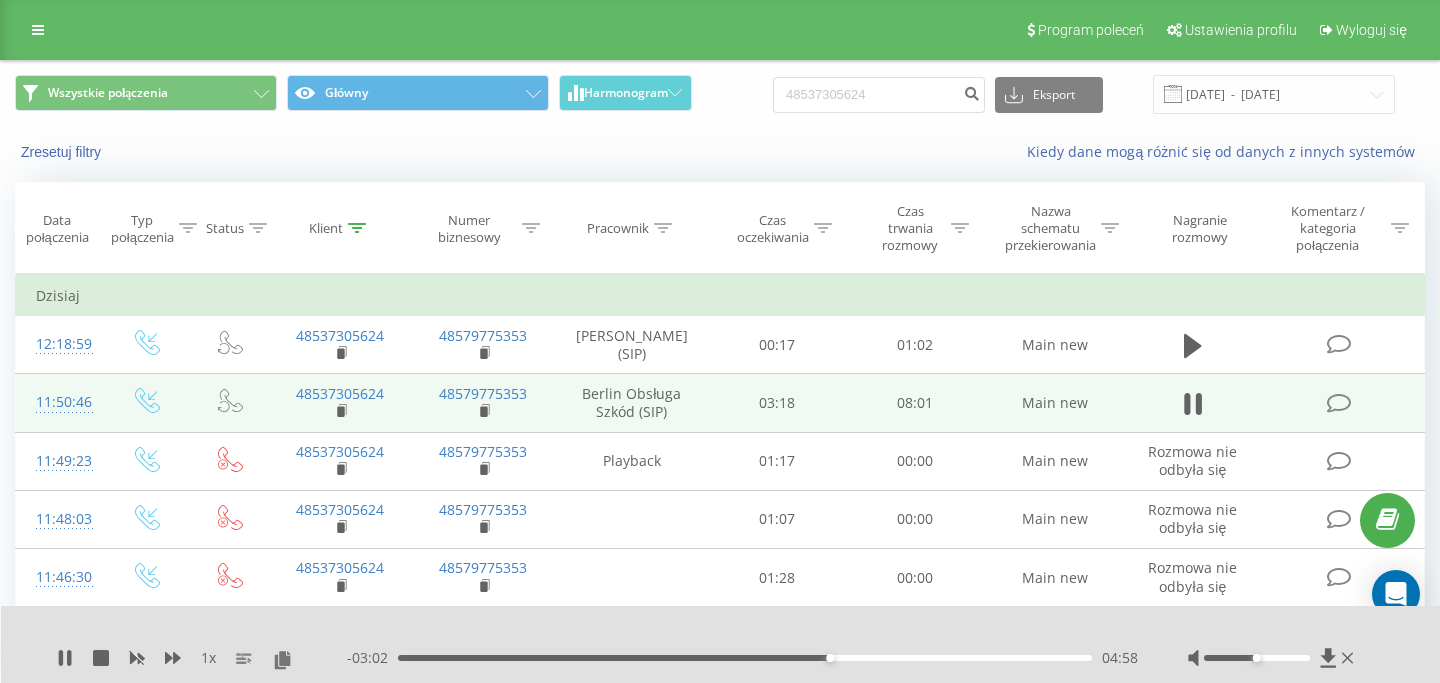 click on "04:58" at bounding box center (745, 658) 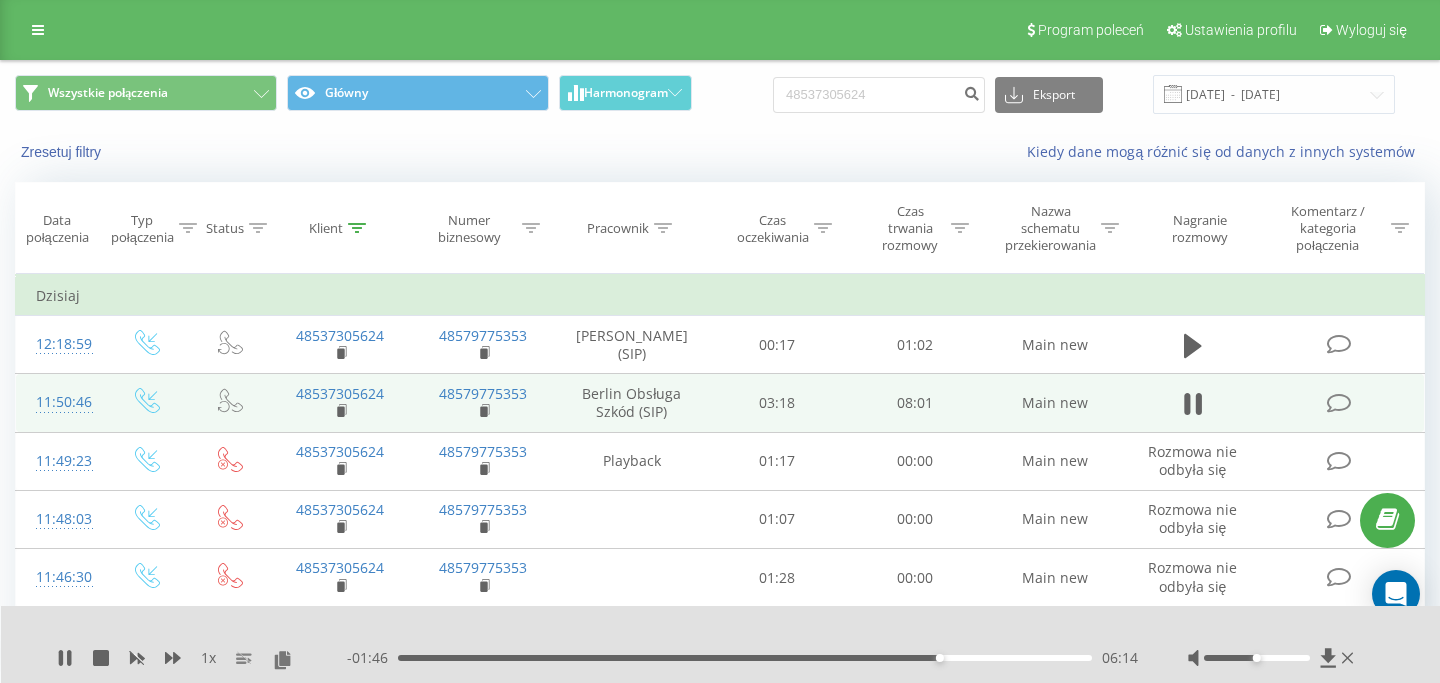 click on "- 01:46 06:14   06:14" at bounding box center [742, 658] 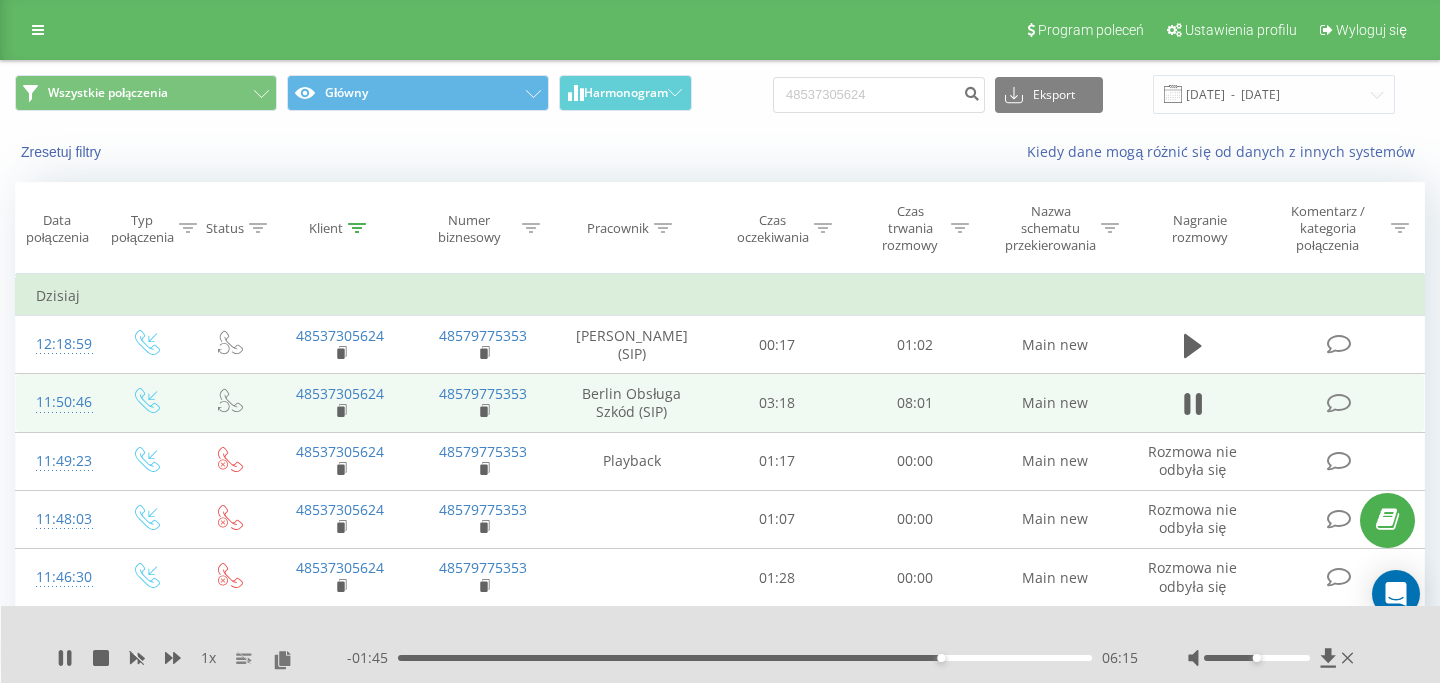 click on "- 01:45 06:15   06:15" at bounding box center (742, 658) 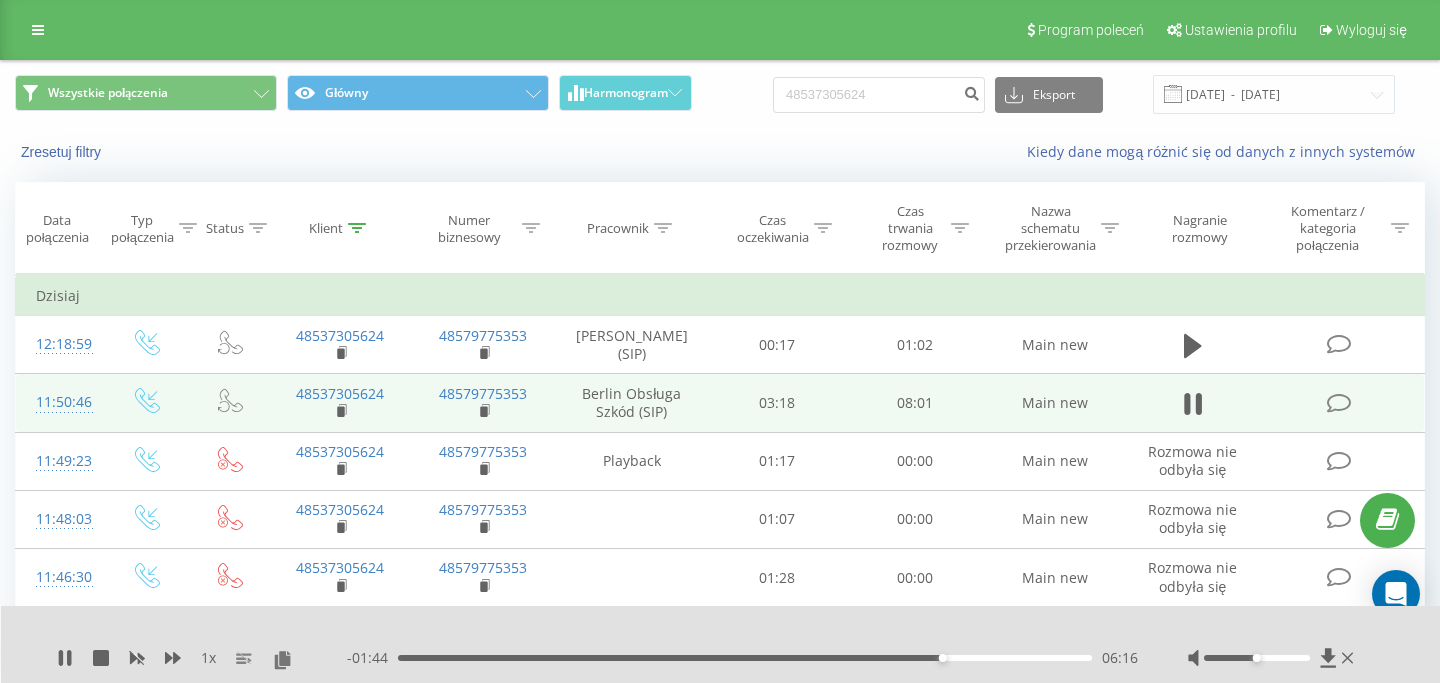 click on "06:16" at bounding box center (745, 658) 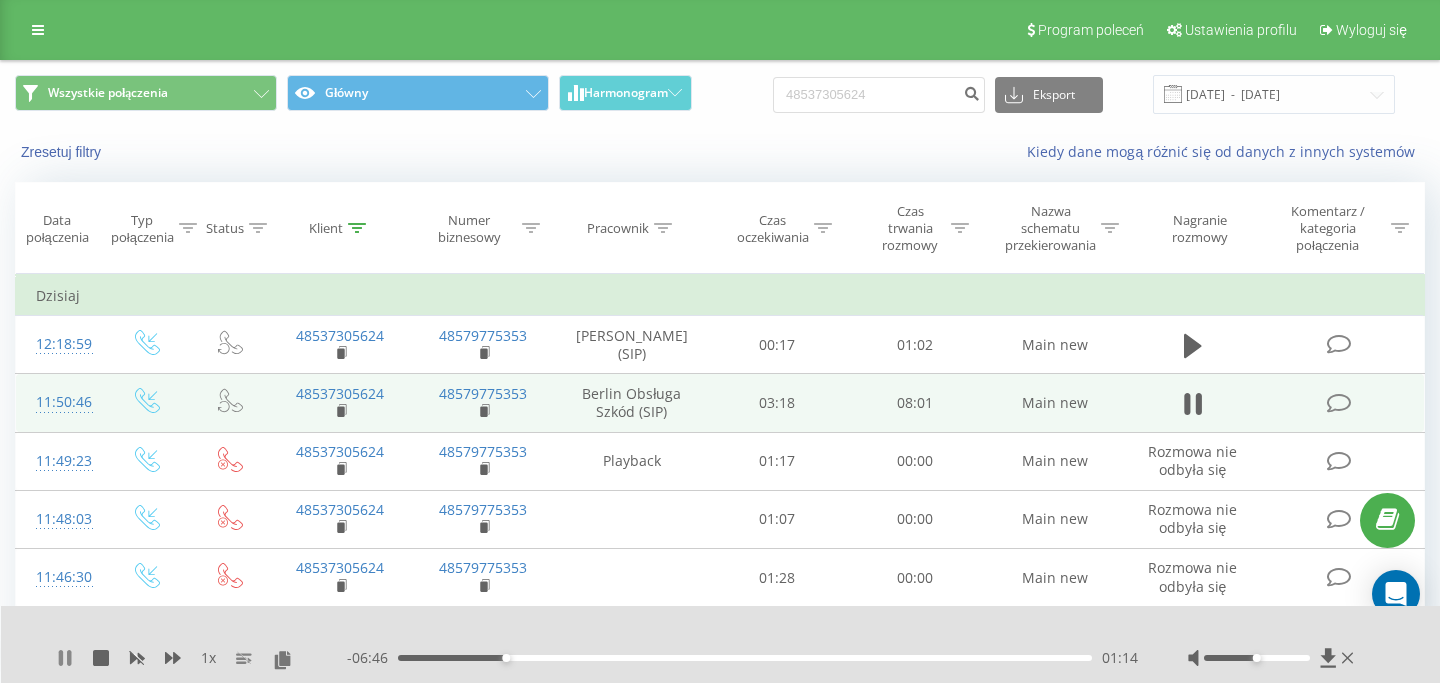 click 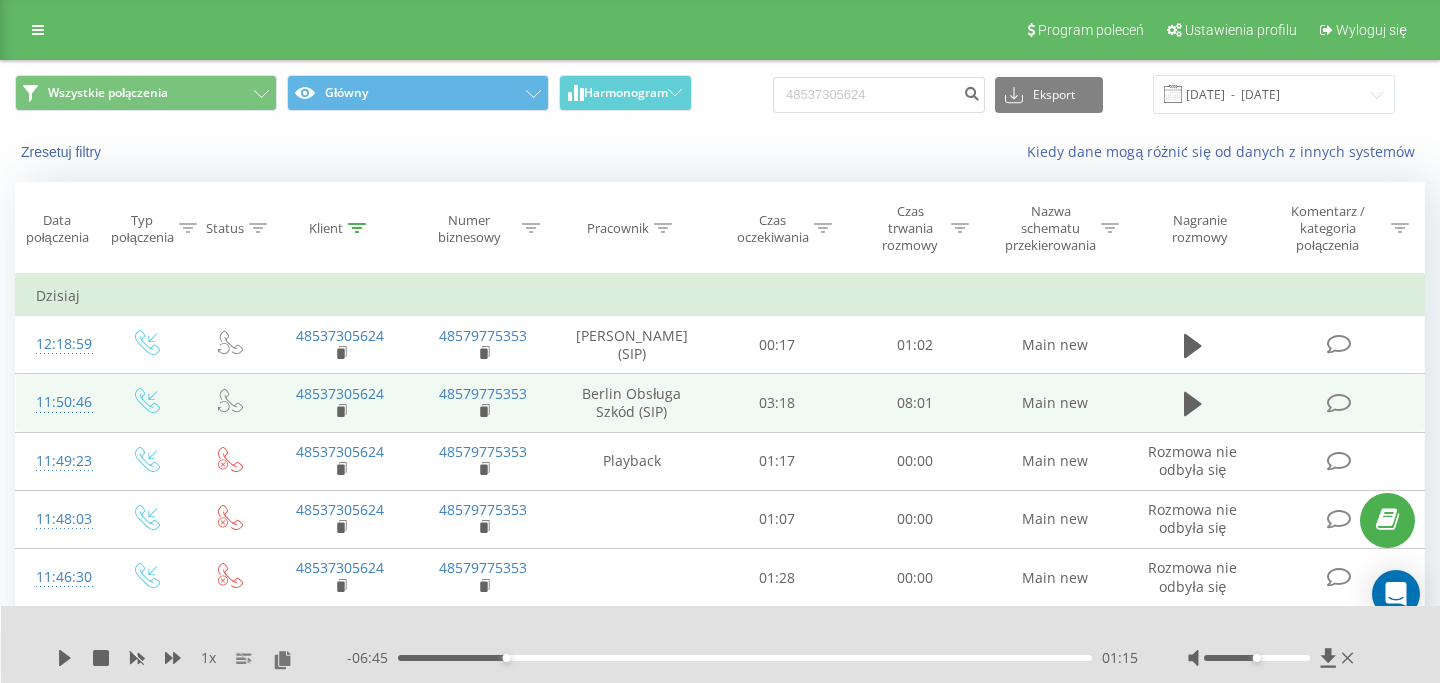 click on "- 06:45 01:15   01:15" at bounding box center (742, 658) 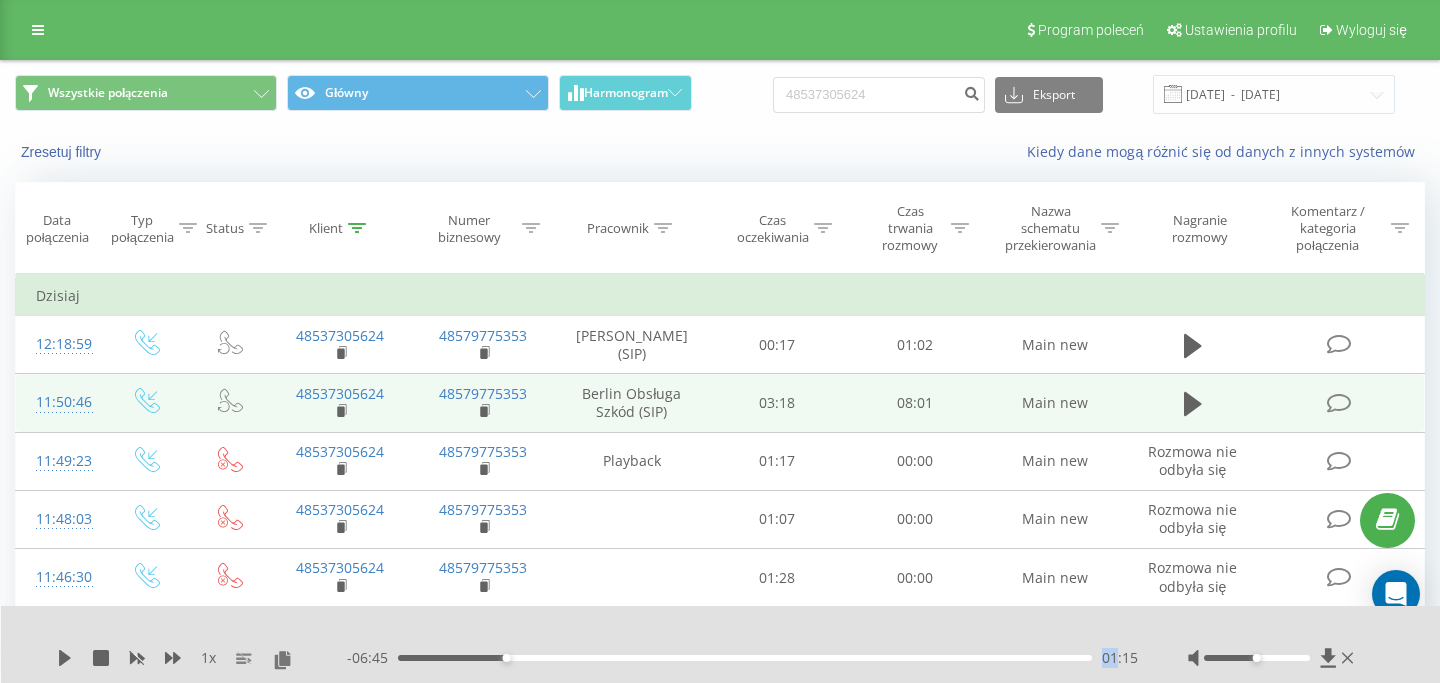 click on "- 06:45 01:15   01:15" at bounding box center (742, 658) 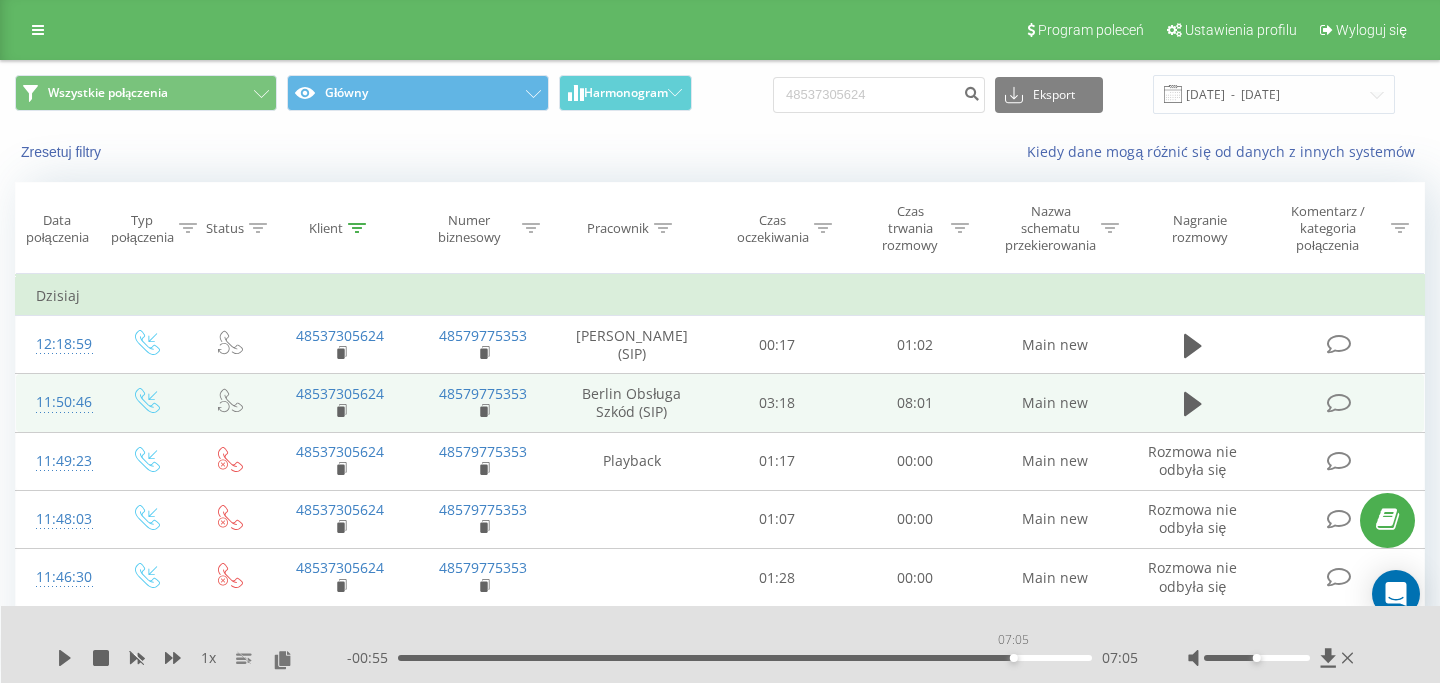 click on "07:05" at bounding box center (745, 658) 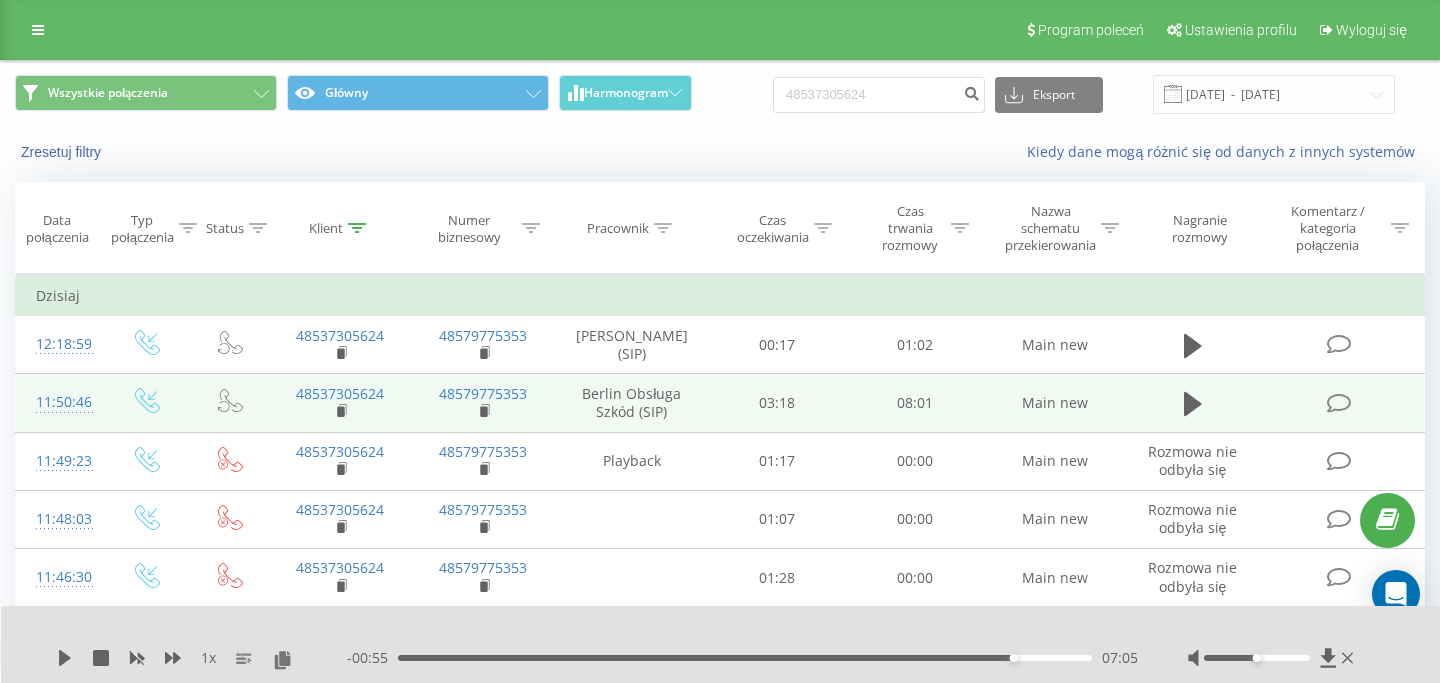 click on "1 x  - 00:55 07:05   07:05" at bounding box center (721, 644) 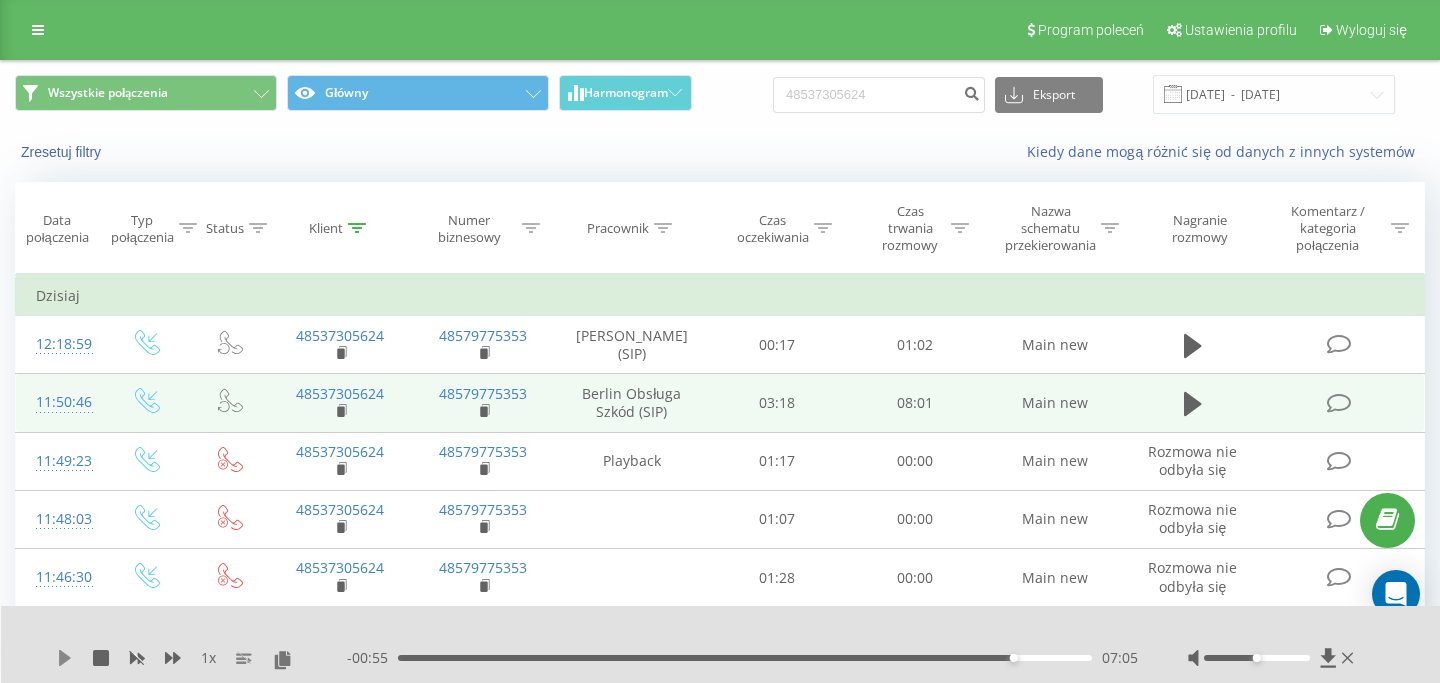 click 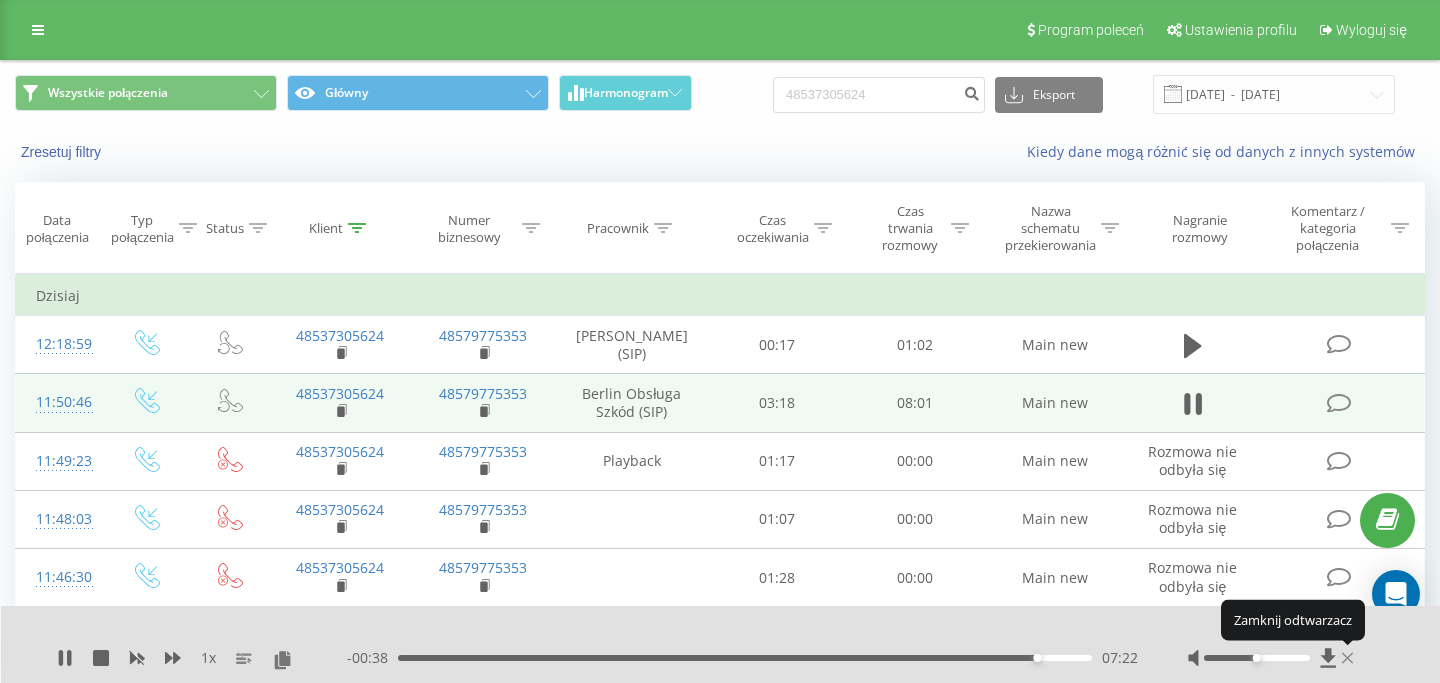 click 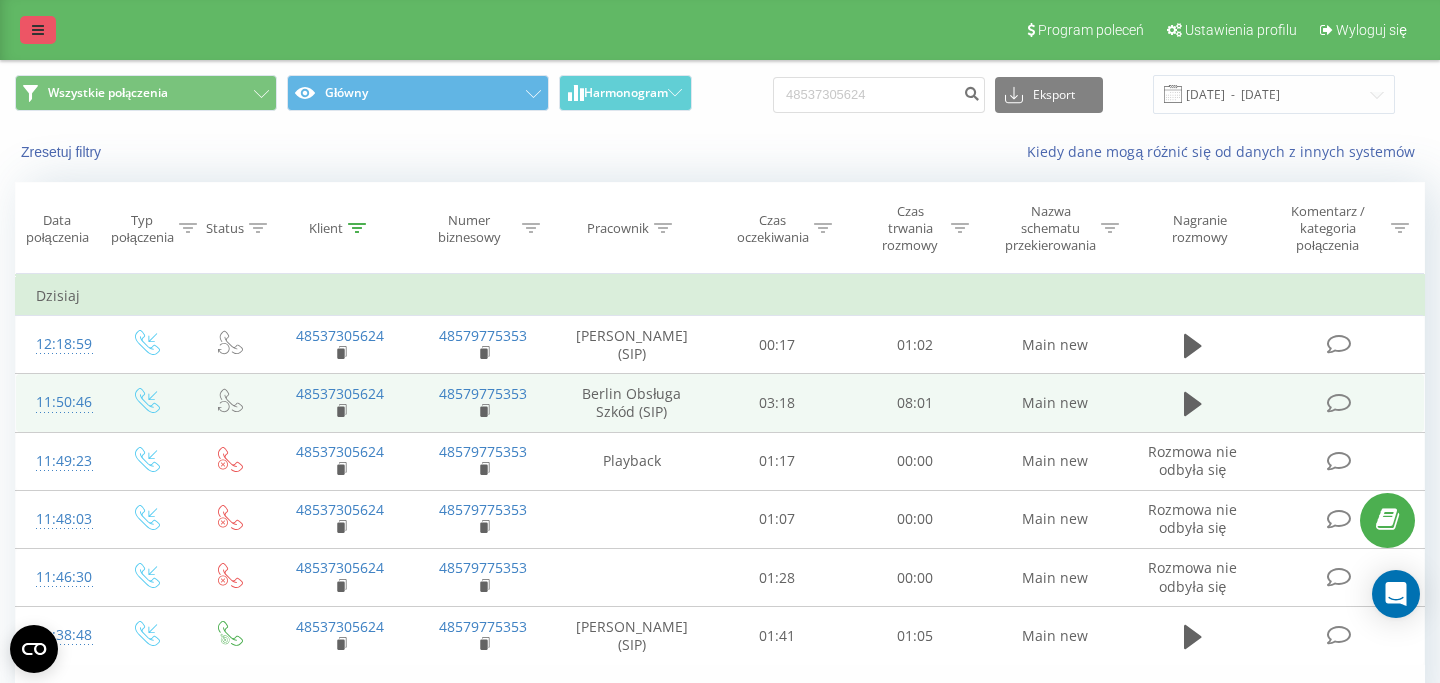 click at bounding box center [38, 30] 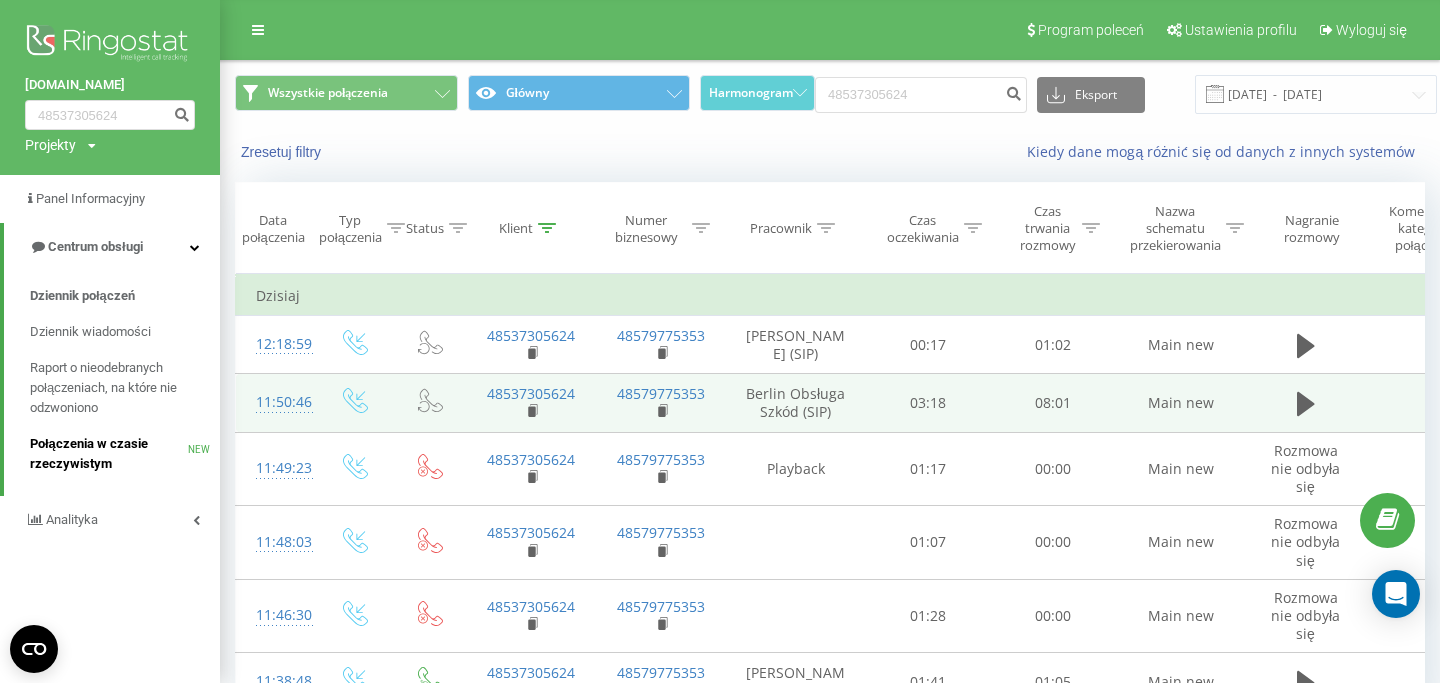 click on "Połączenia w czasie rzeczywistym" at bounding box center (109, 454) 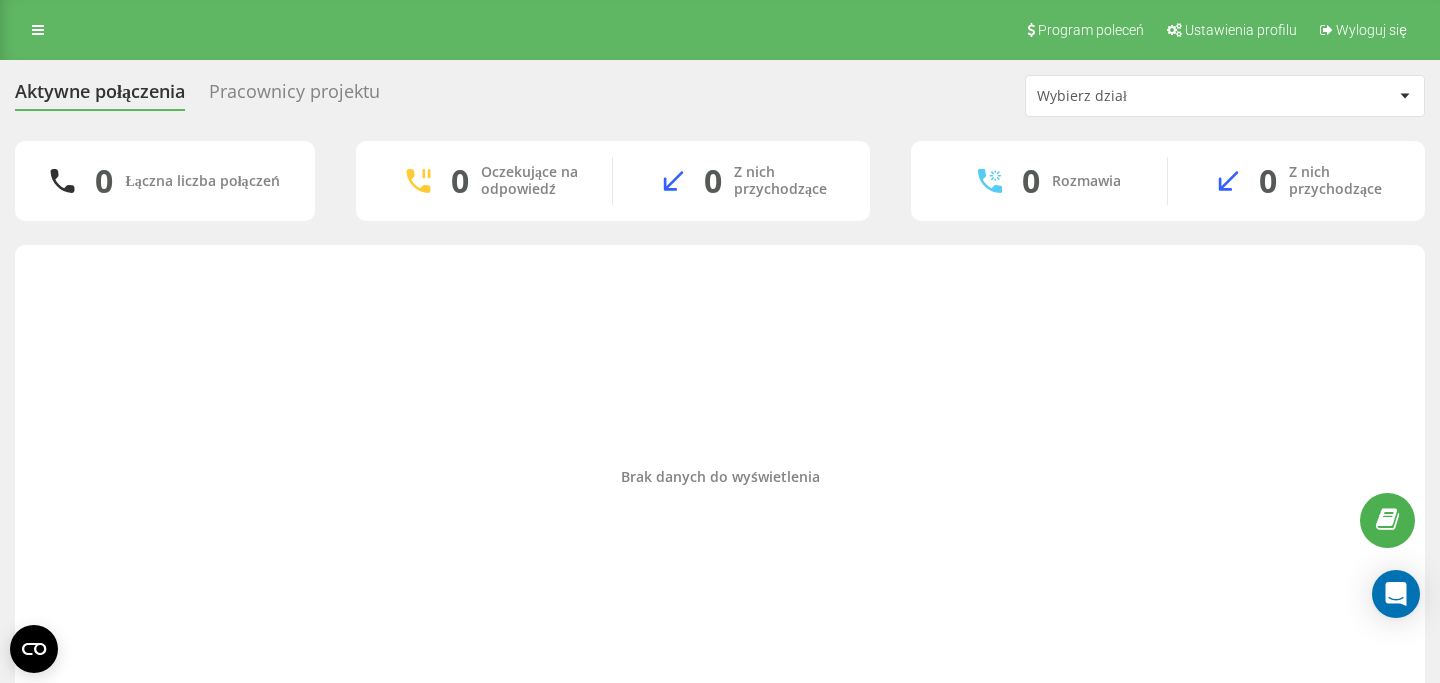 scroll, scrollTop: 0, scrollLeft: 0, axis: both 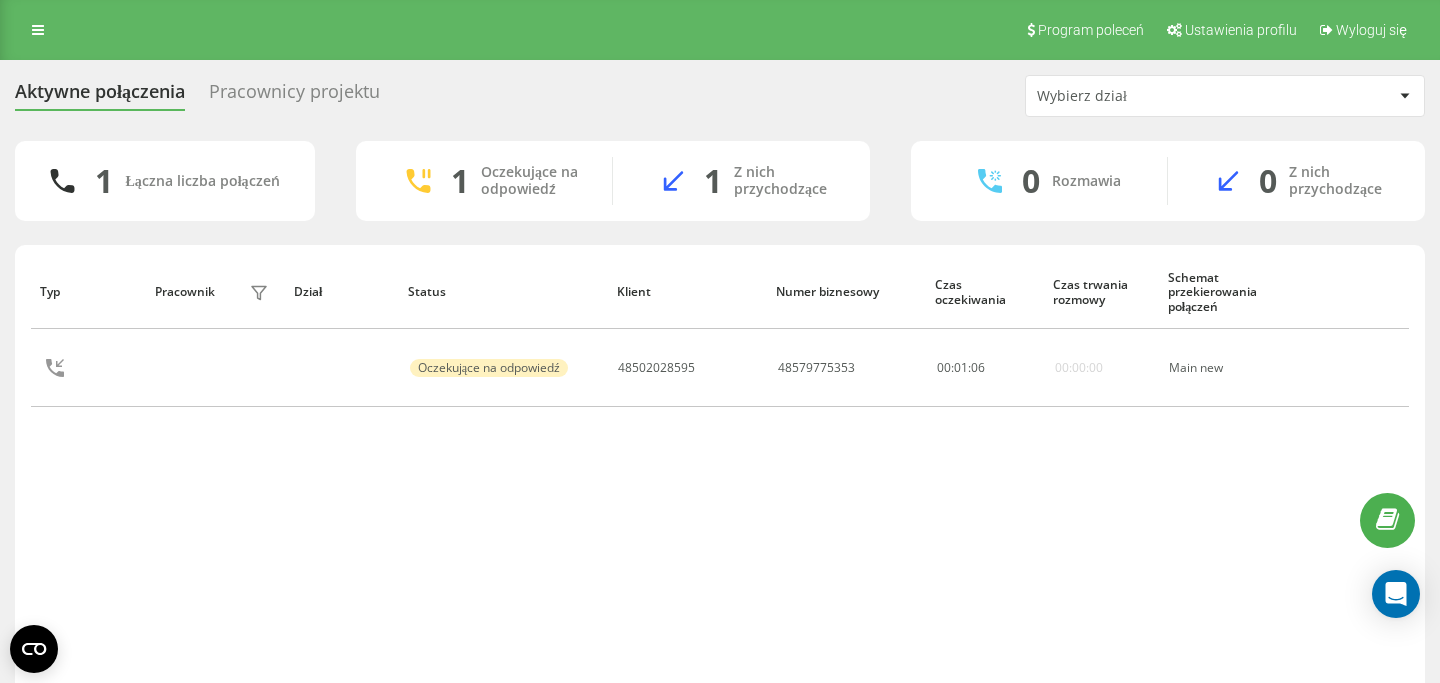 click on "Typ Pracownik  filtra  Dział Status Klient Numer biznesowy Czas oczekiwania Czas trwania rozmowy Schemat przekierowania połączeń Oczekujące na odpowiedź 48502028595 48579775353 00 : 01 : 06 00:00:00 Main new" at bounding box center [720, 477] 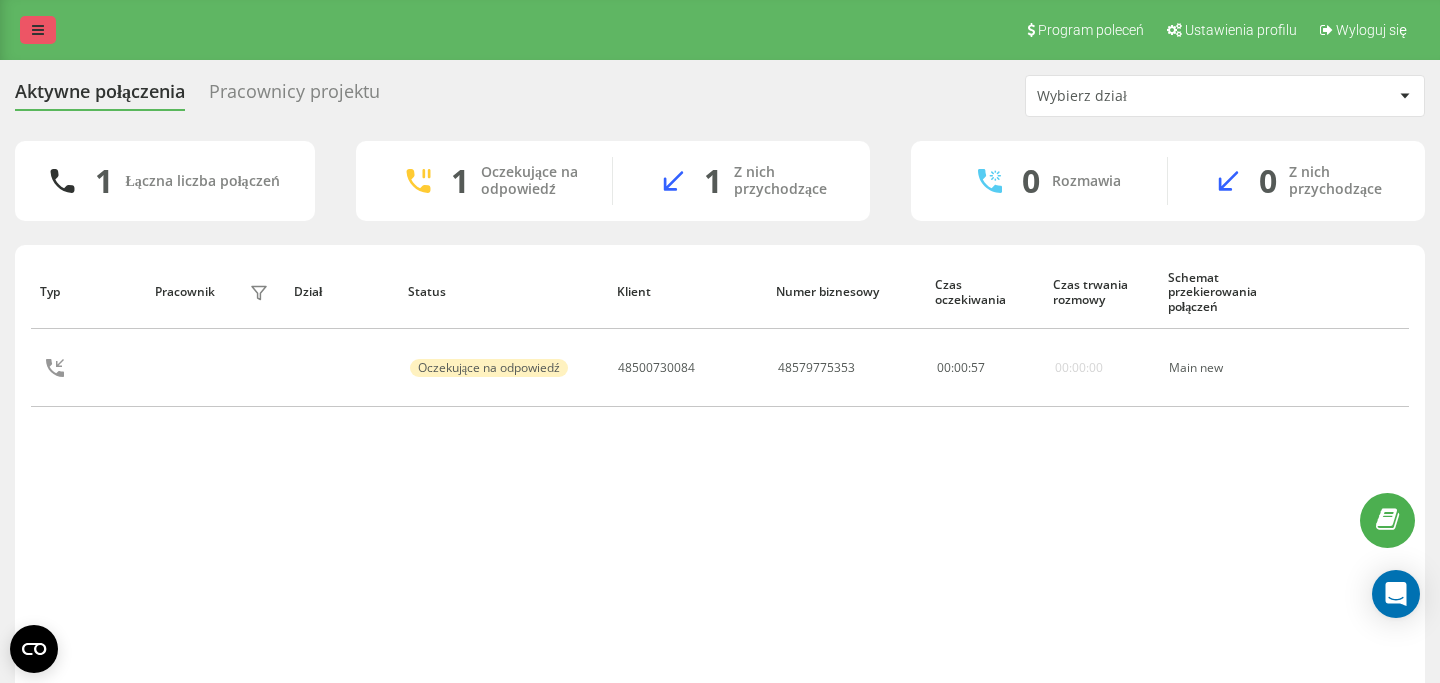 click at bounding box center (38, 30) 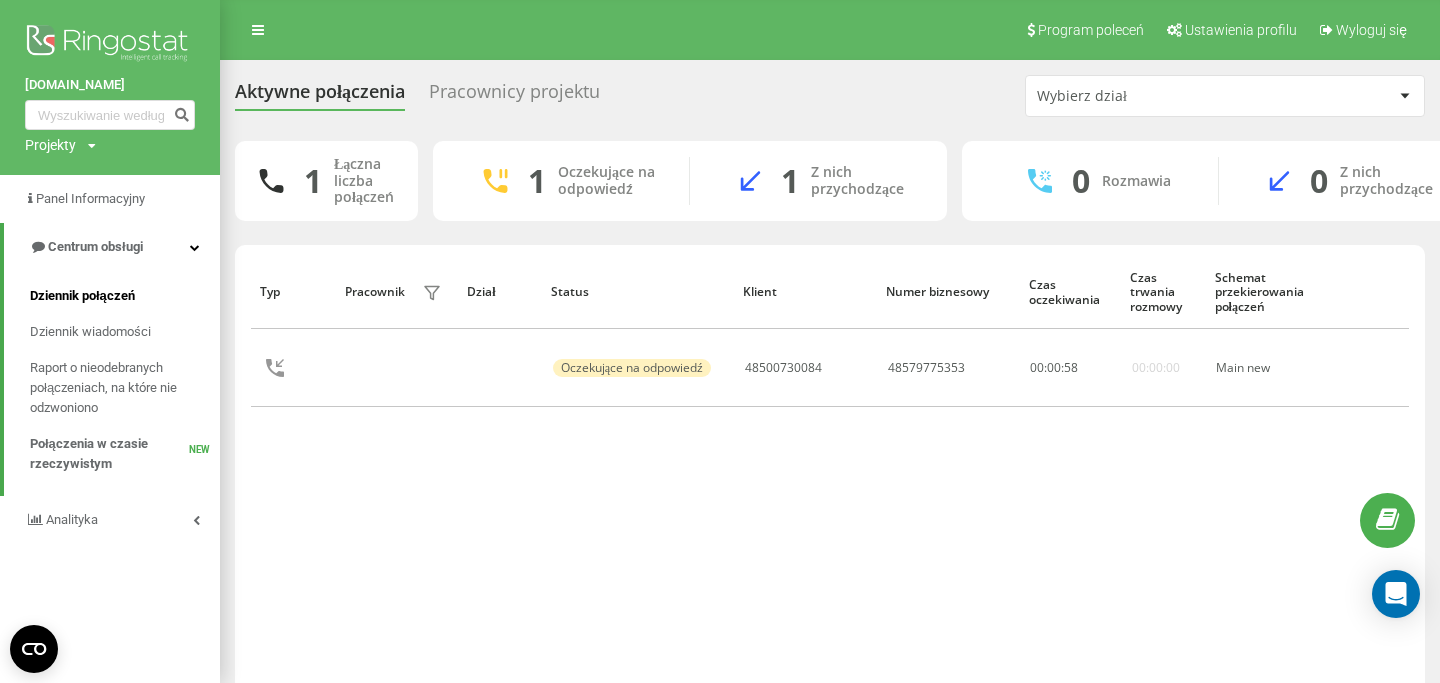 click on "Dziennik połączeń" at bounding box center (82, 296) 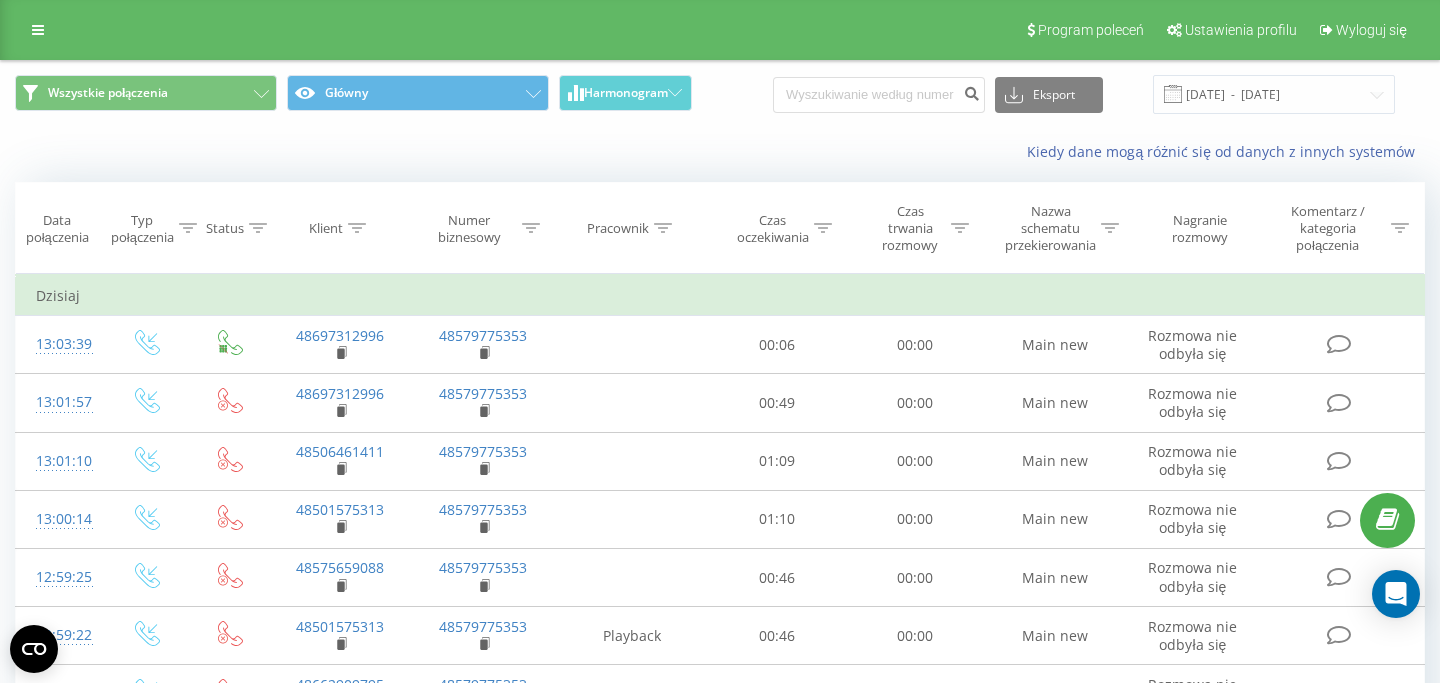 scroll, scrollTop: 0, scrollLeft: 0, axis: both 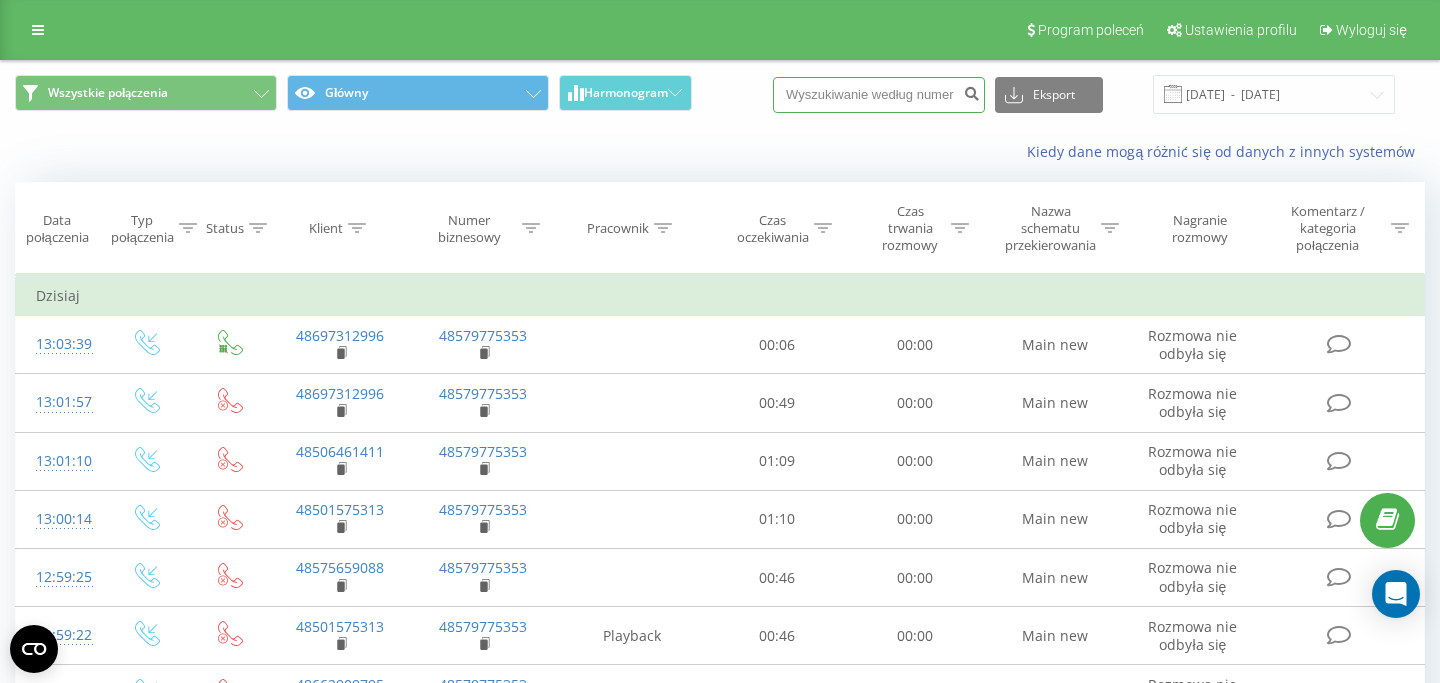 click at bounding box center [879, 95] 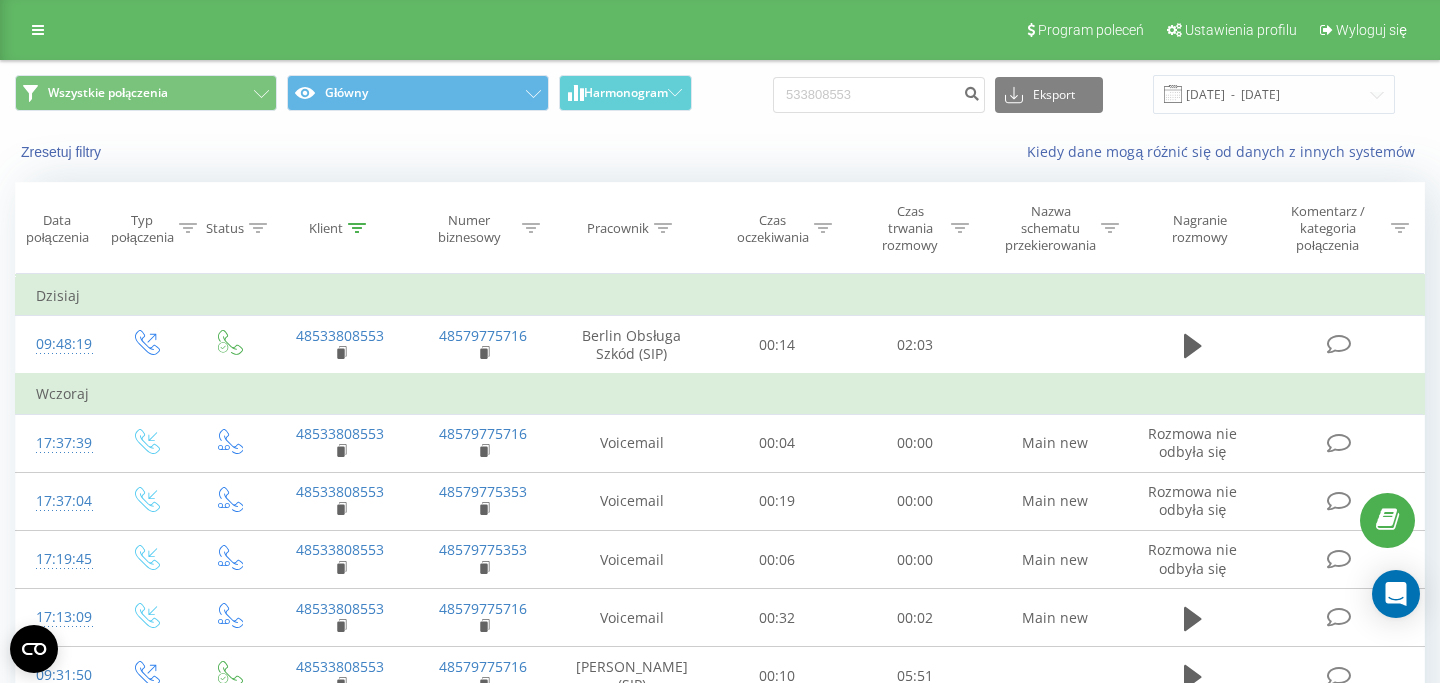 scroll, scrollTop: 0, scrollLeft: 0, axis: both 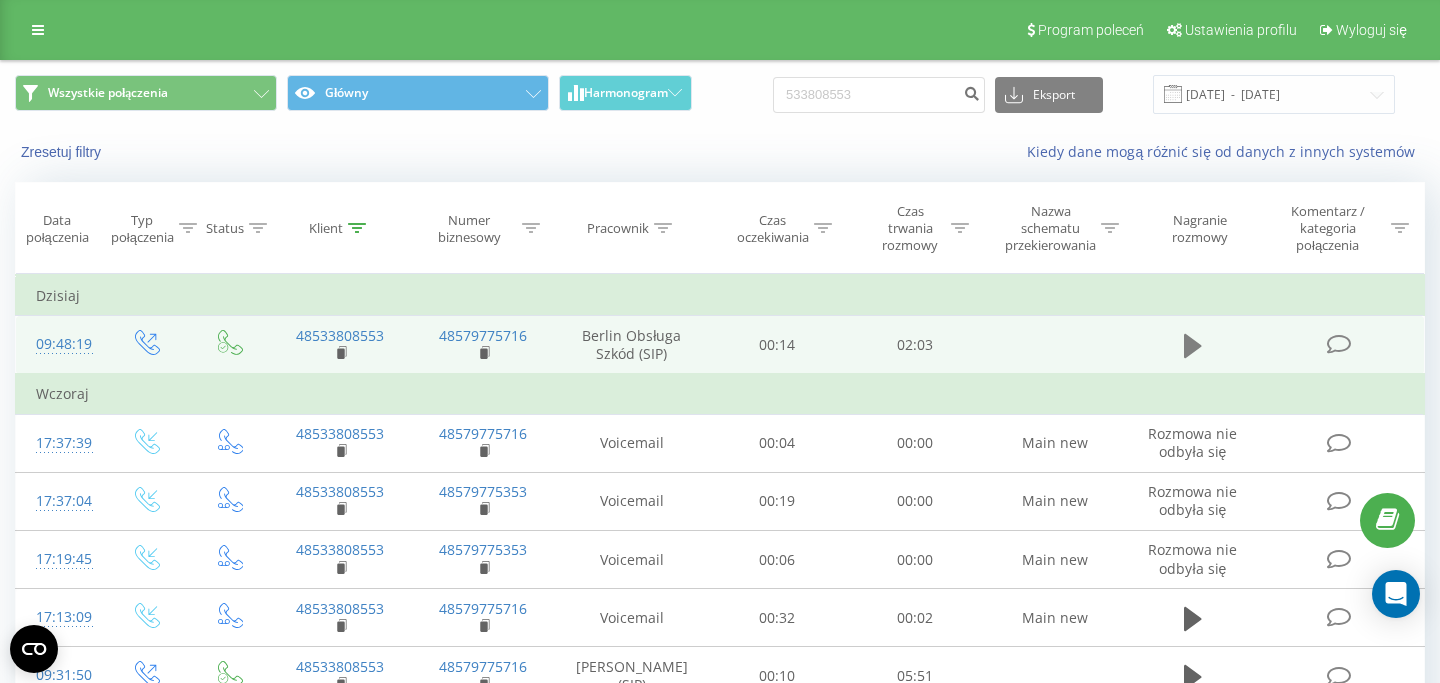 click 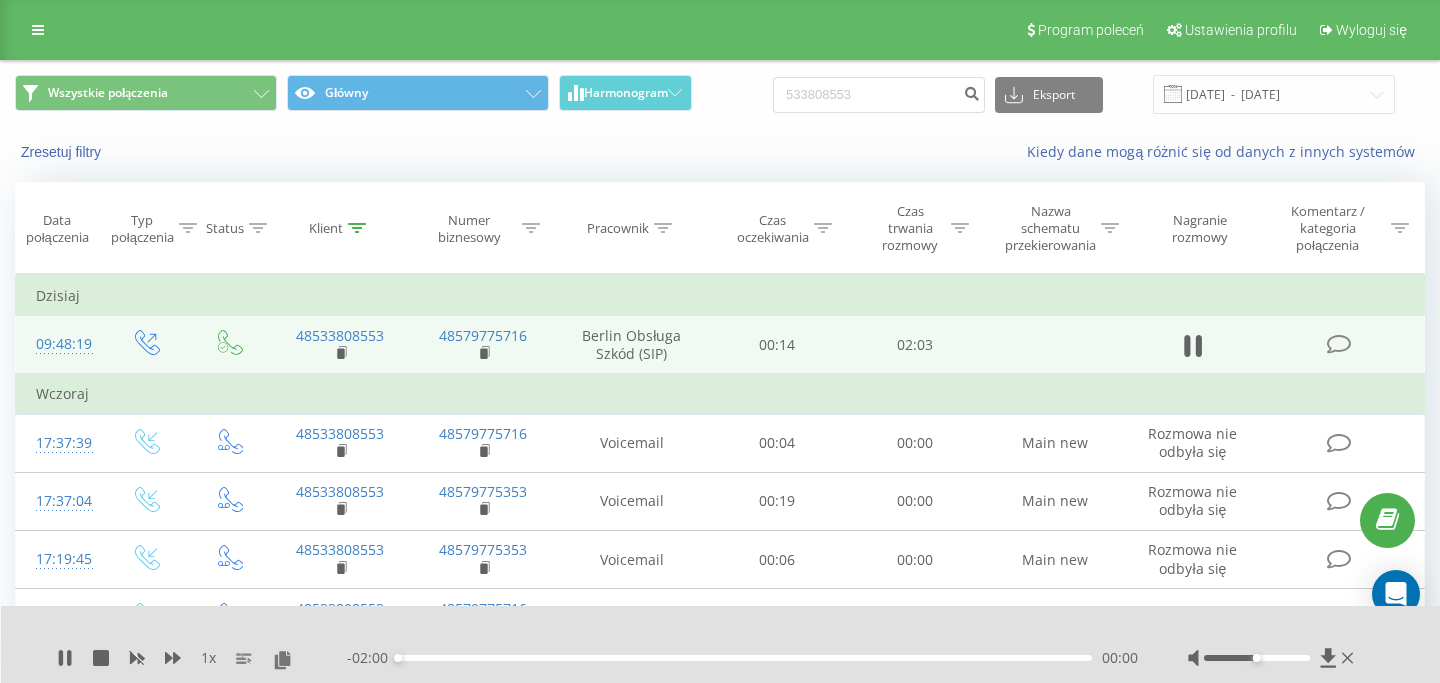 click on "1 x" at bounding box center (208, 658) 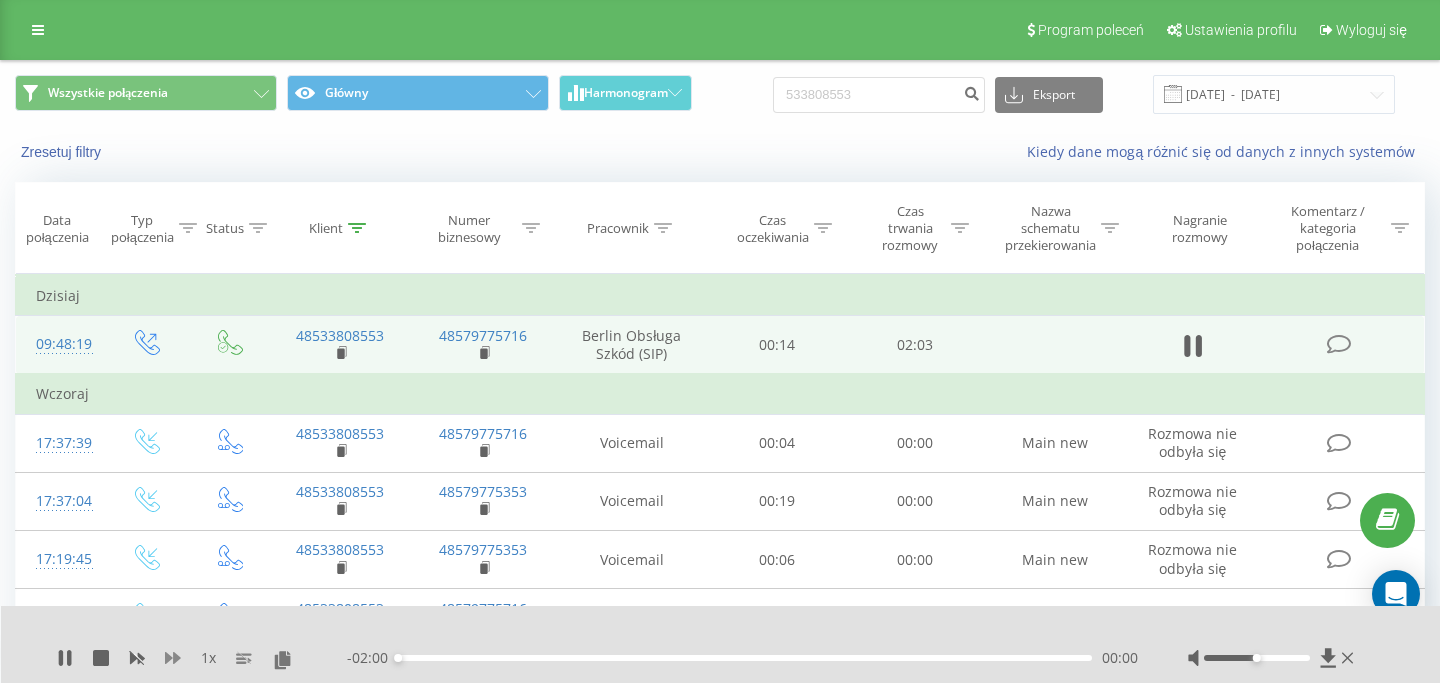 click 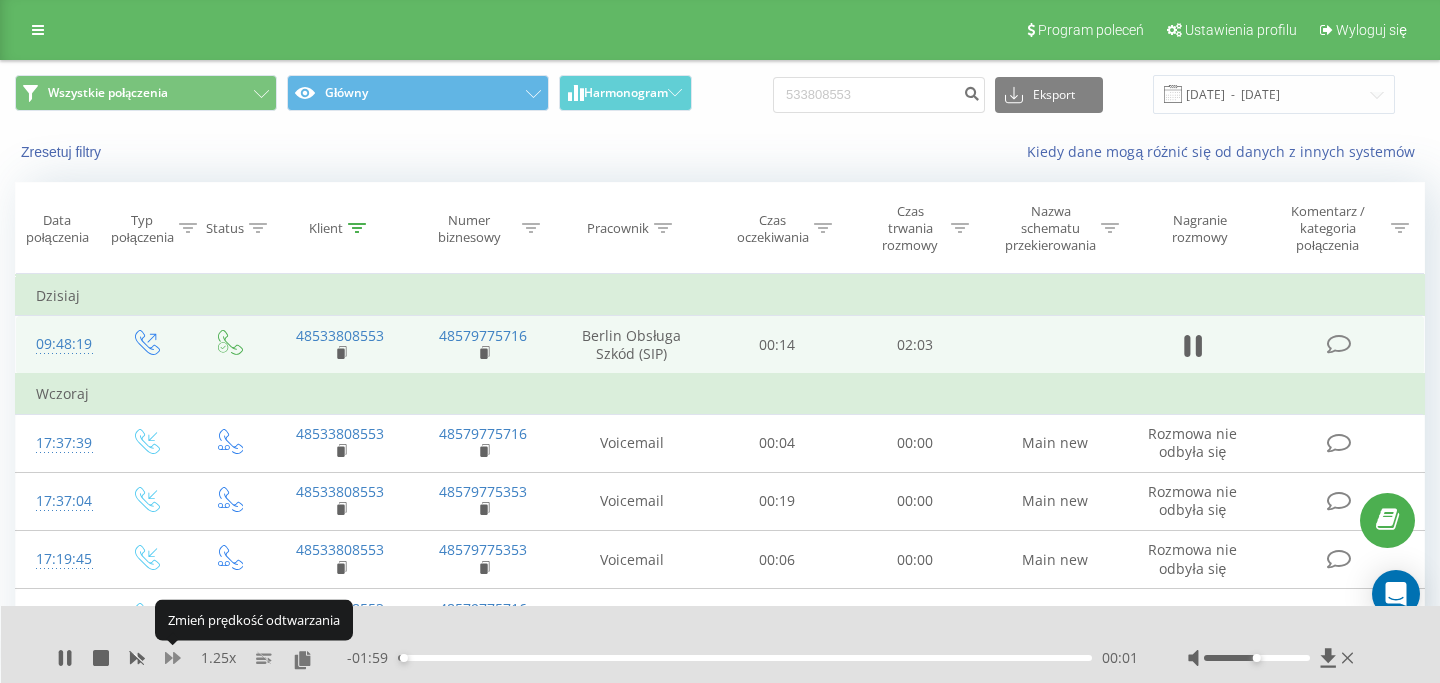 click 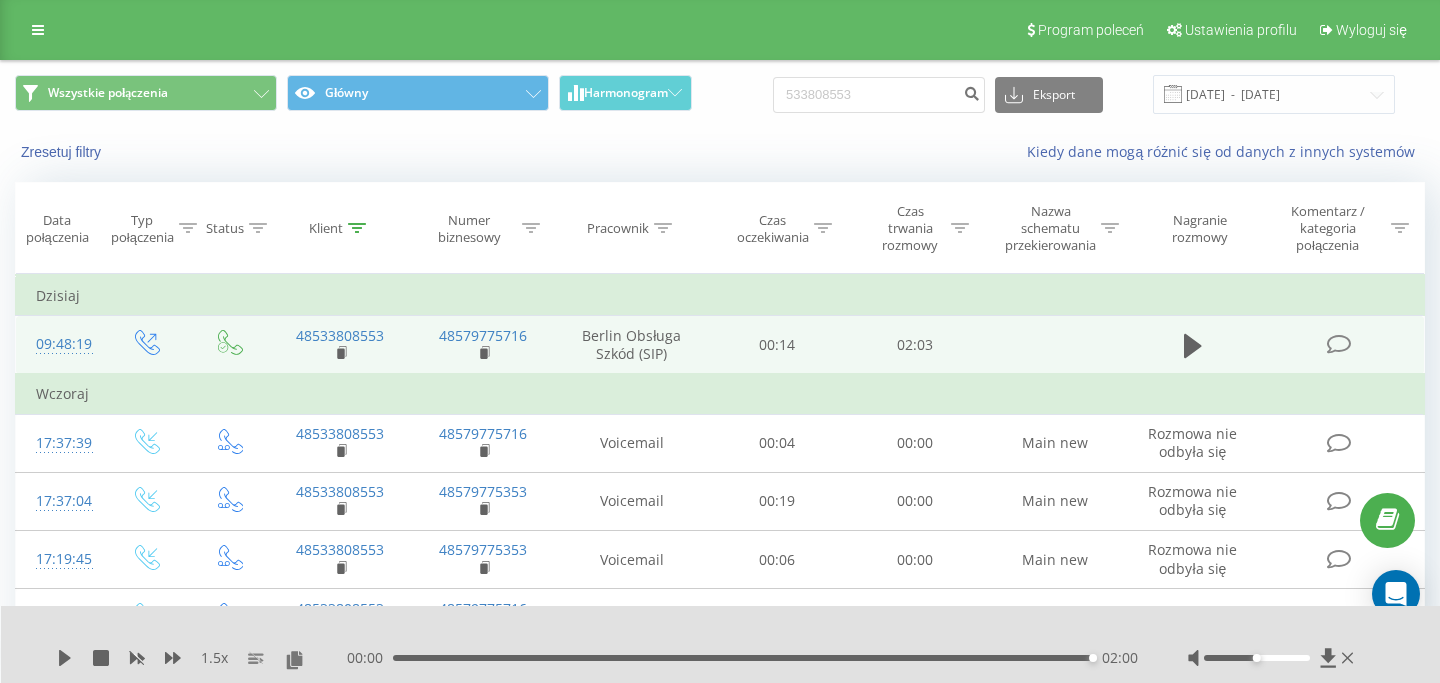 click at bounding box center (1193, 345) 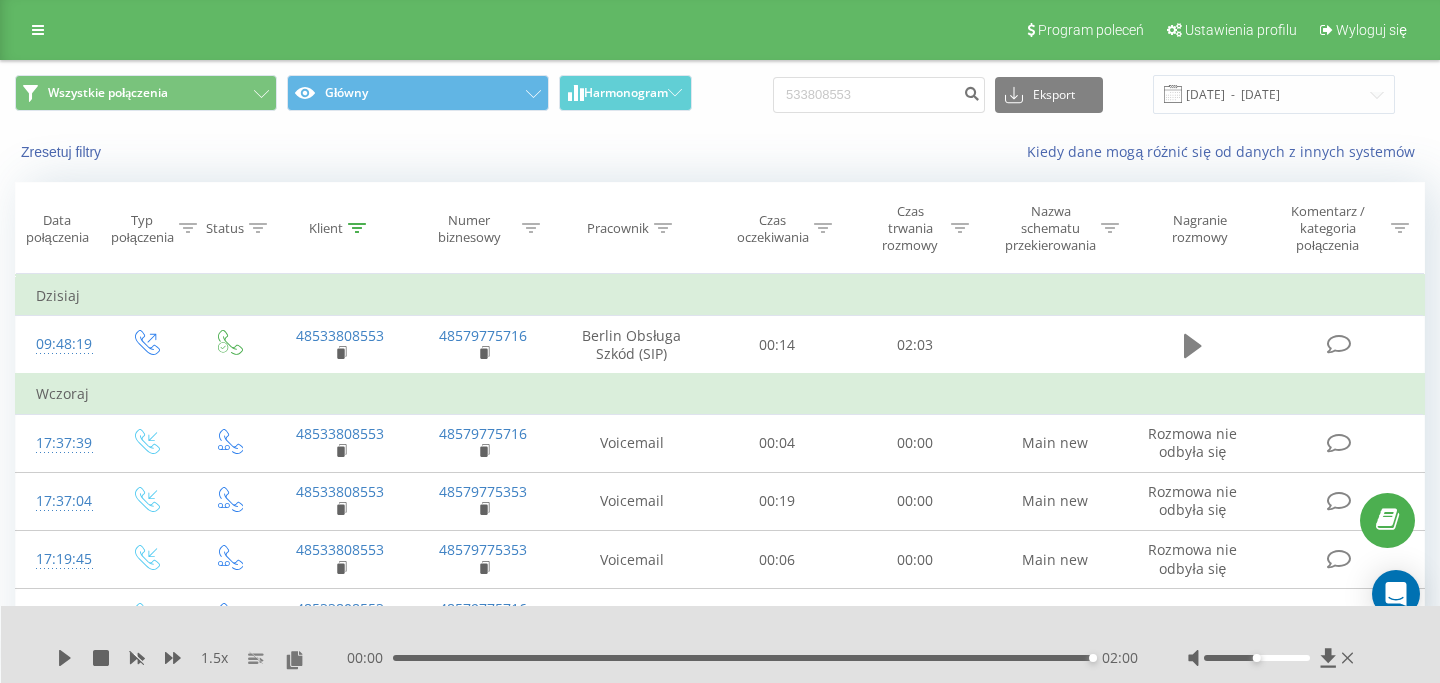 click 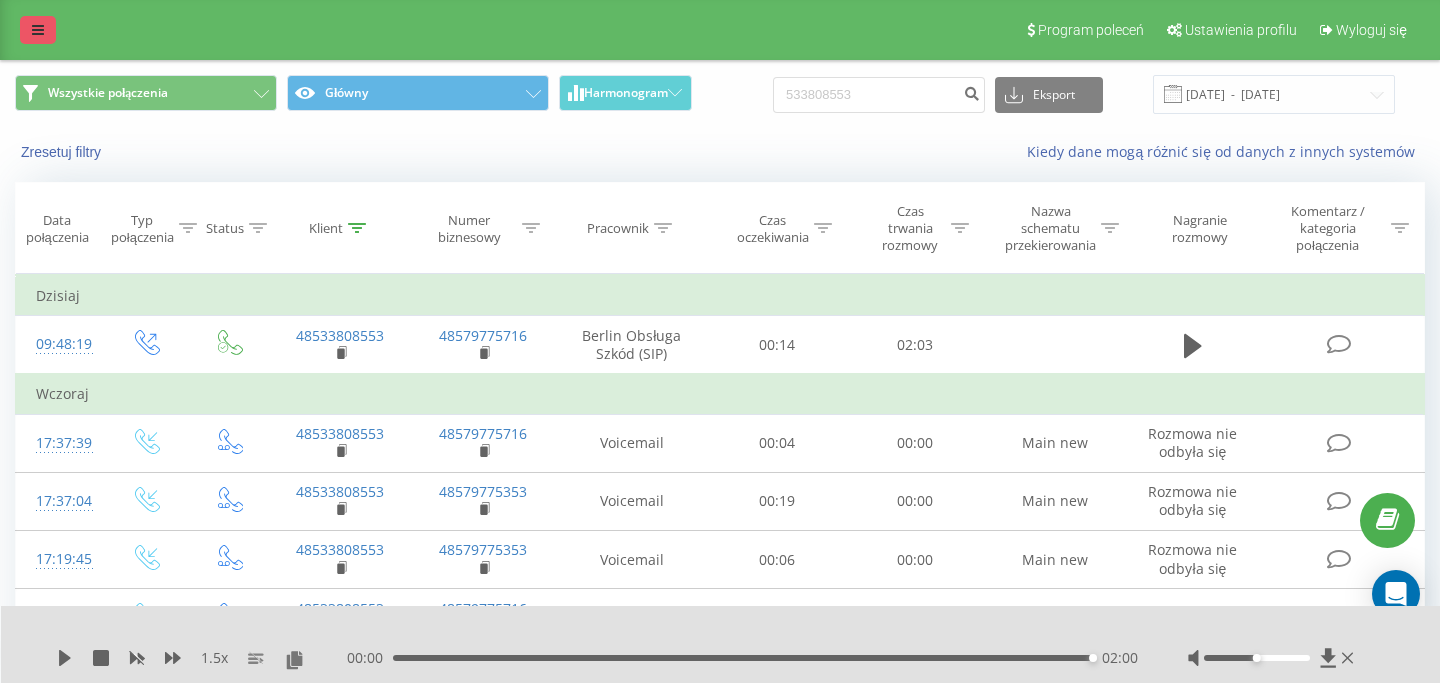 click at bounding box center (38, 30) 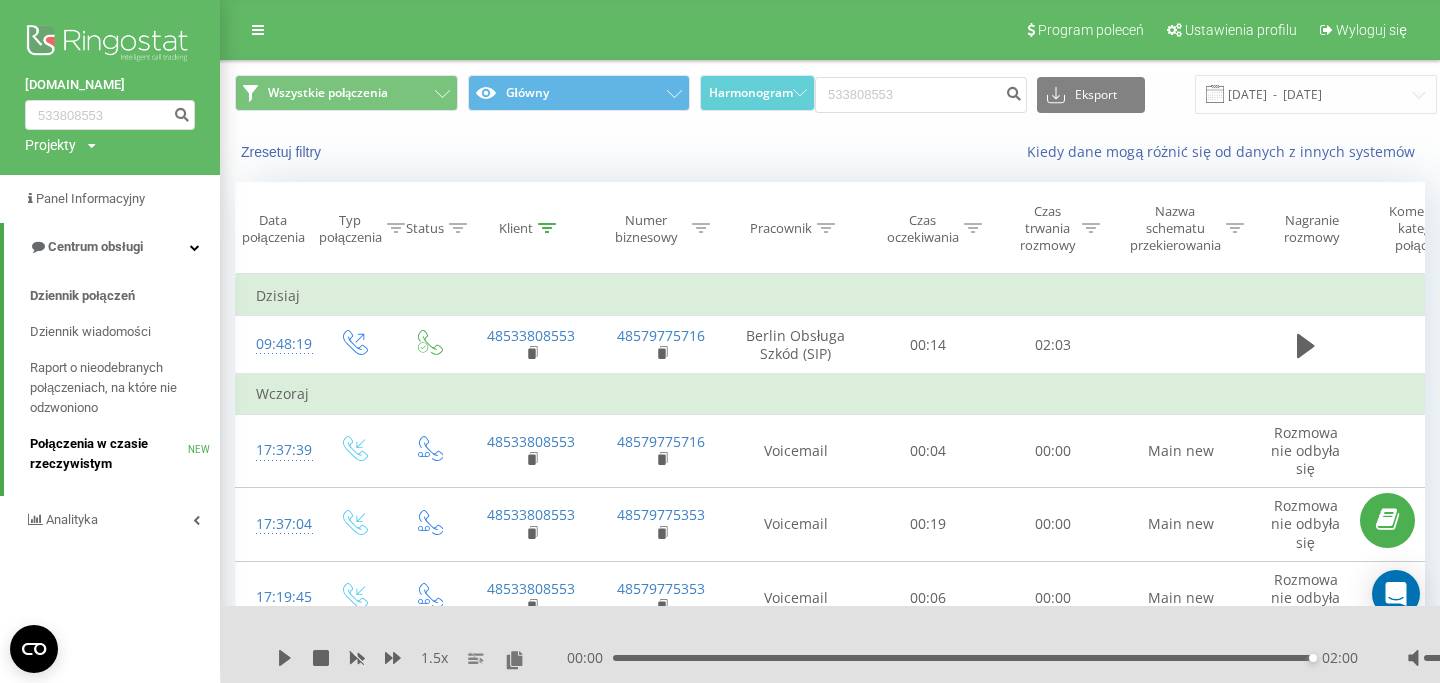 click on "Połączenia w czasie rzeczywistym" at bounding box center (109, 454) 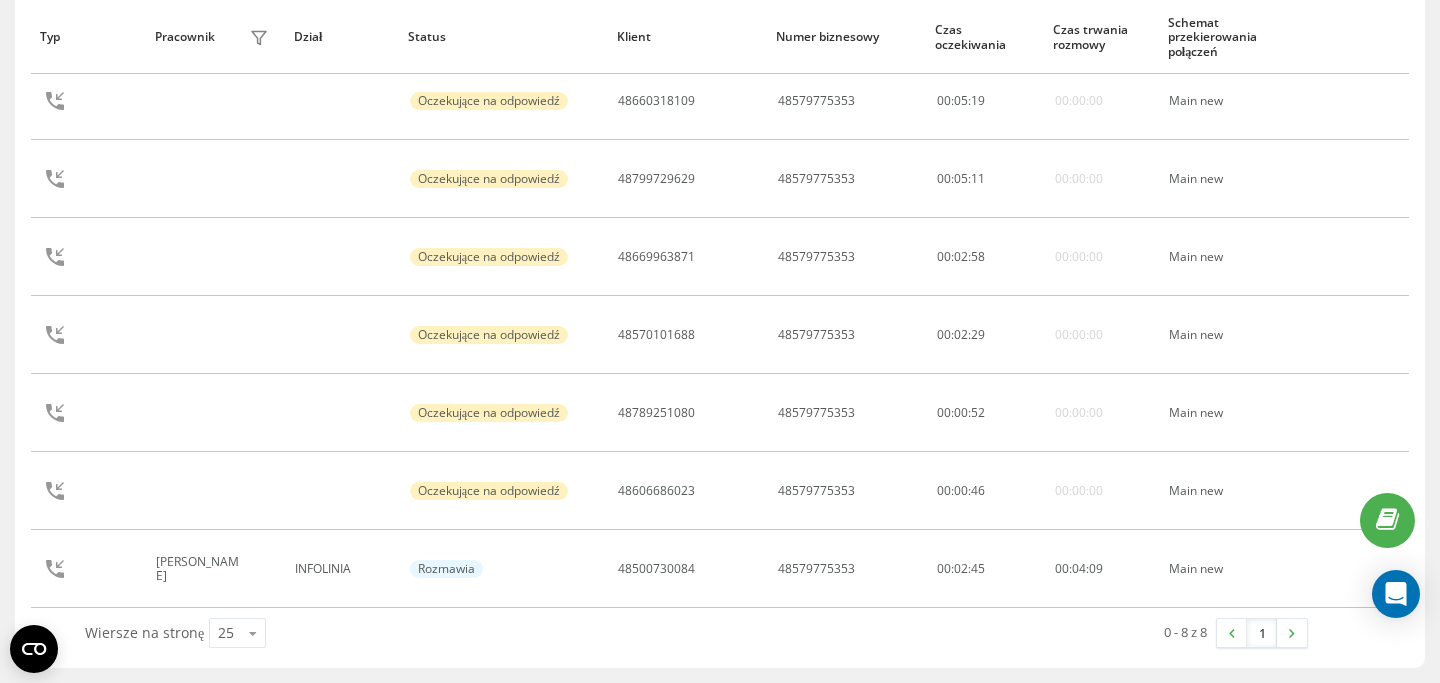 scroll, scrollTop: 344, scrollLeft: 0, axis: vertical 